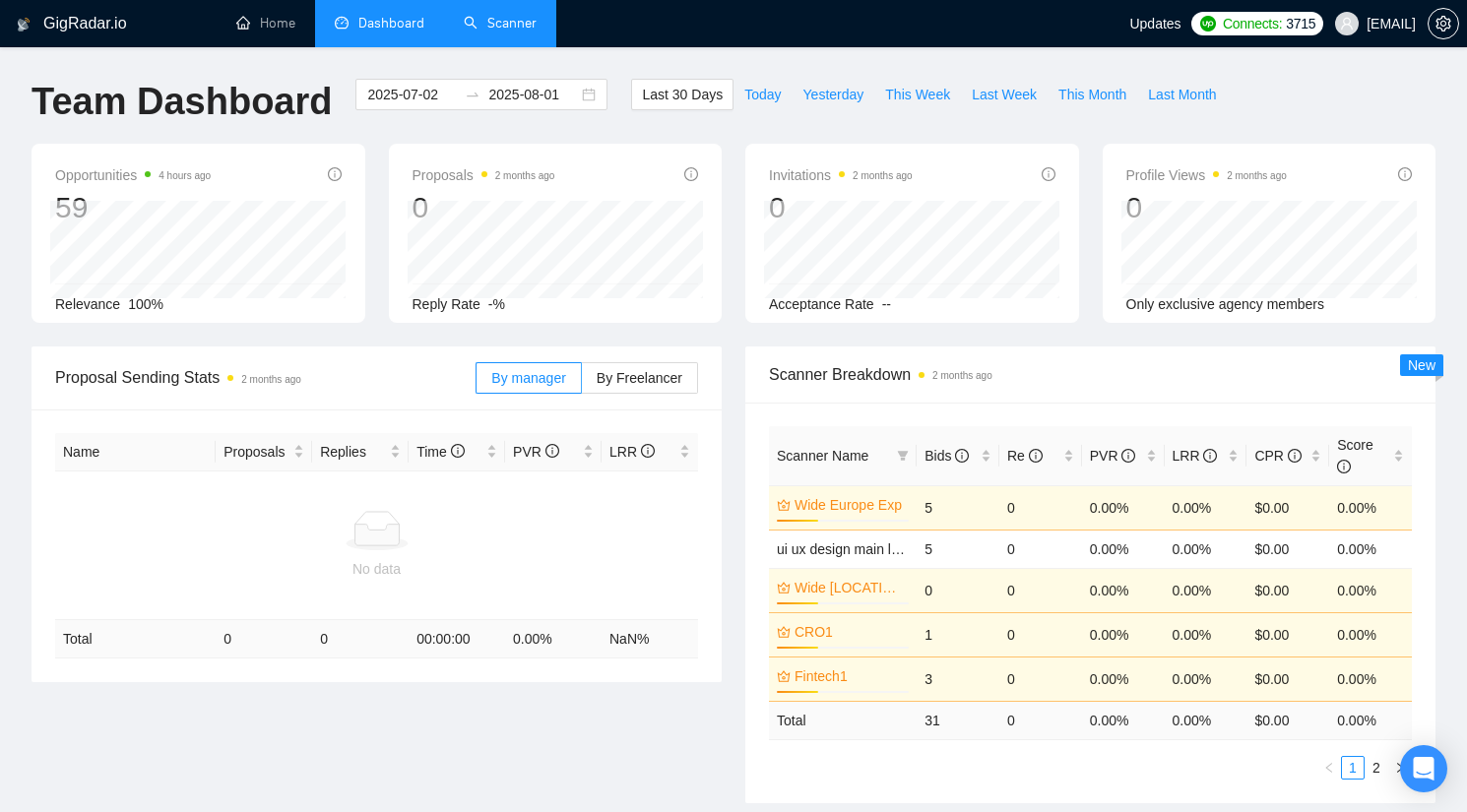 scroll, scrollTop: 268, scrollLeft: 0, axis: vertical 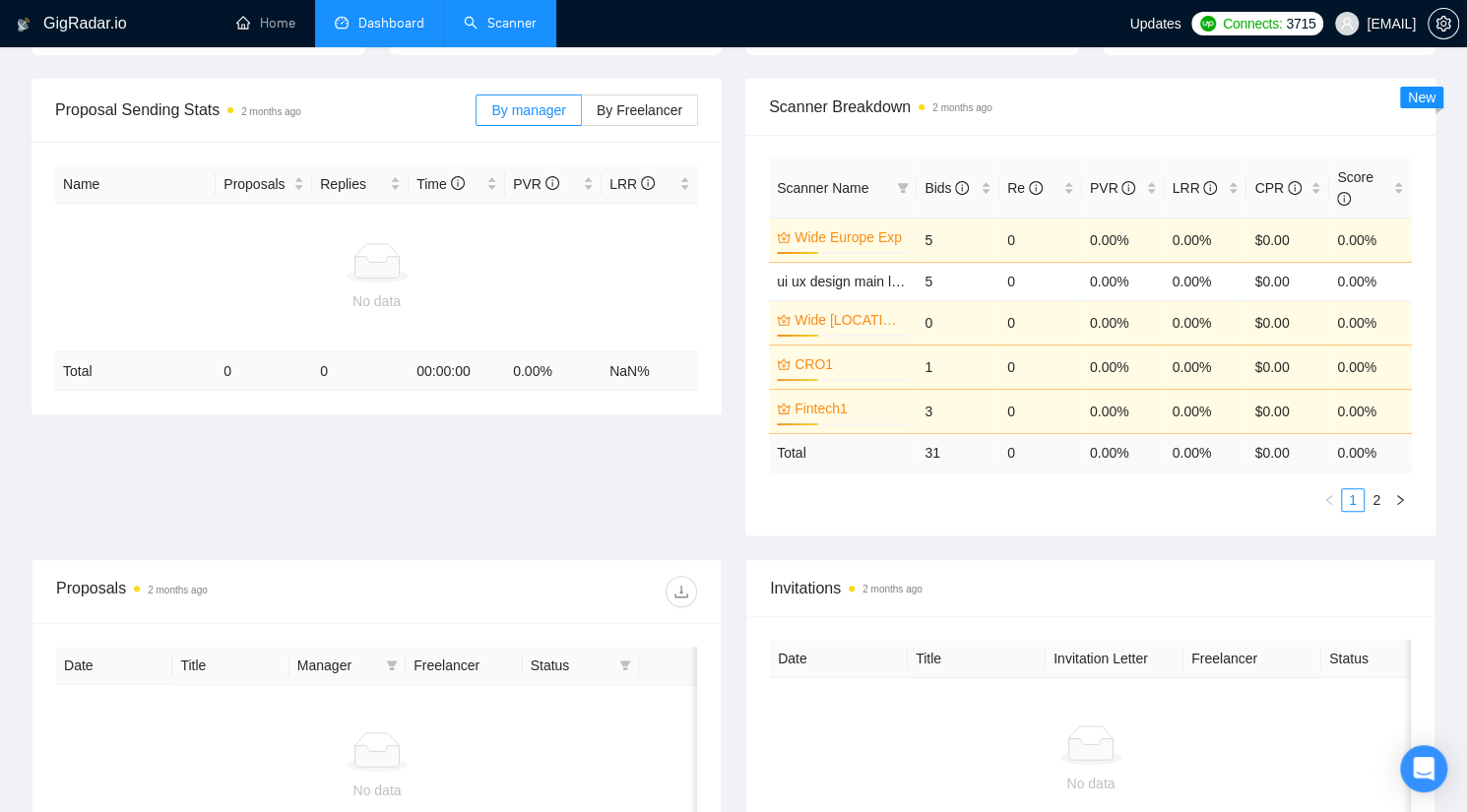click on "Scanner" at bounding box center [500, 23] 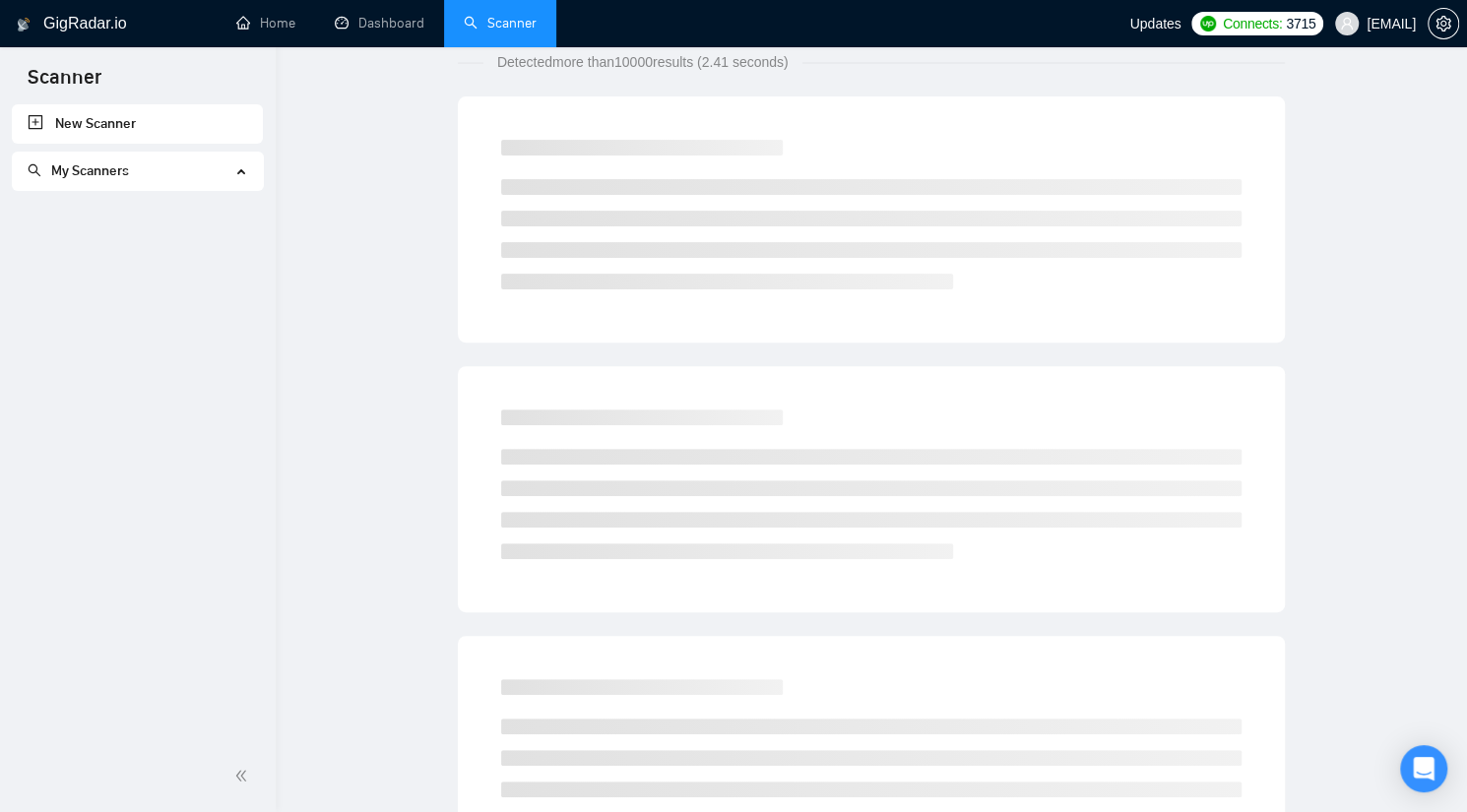 scroll, scrollTop: 0, scrollLeft: 0, axis: both 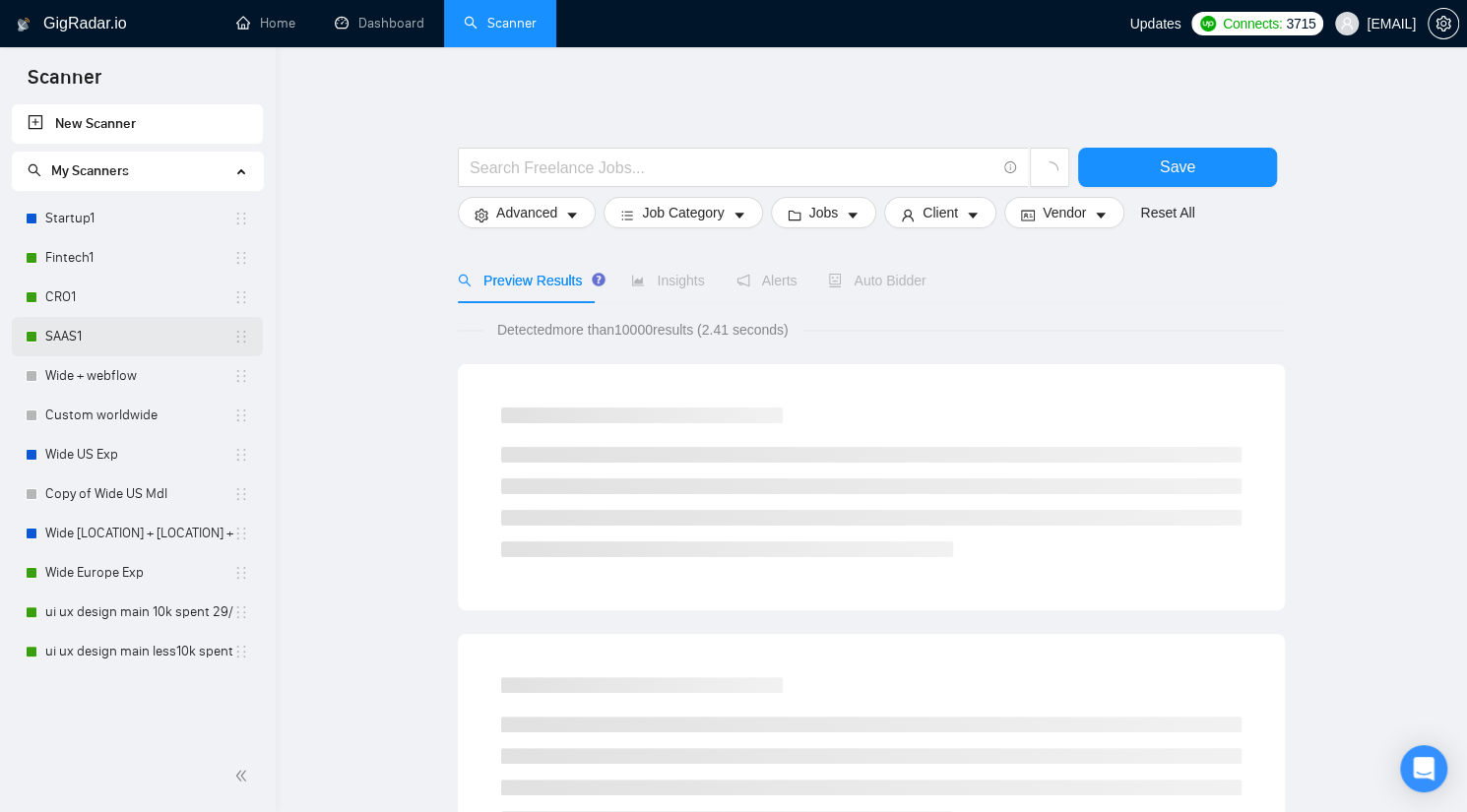 click on "SAAS1" at bounding box center (139, 337) 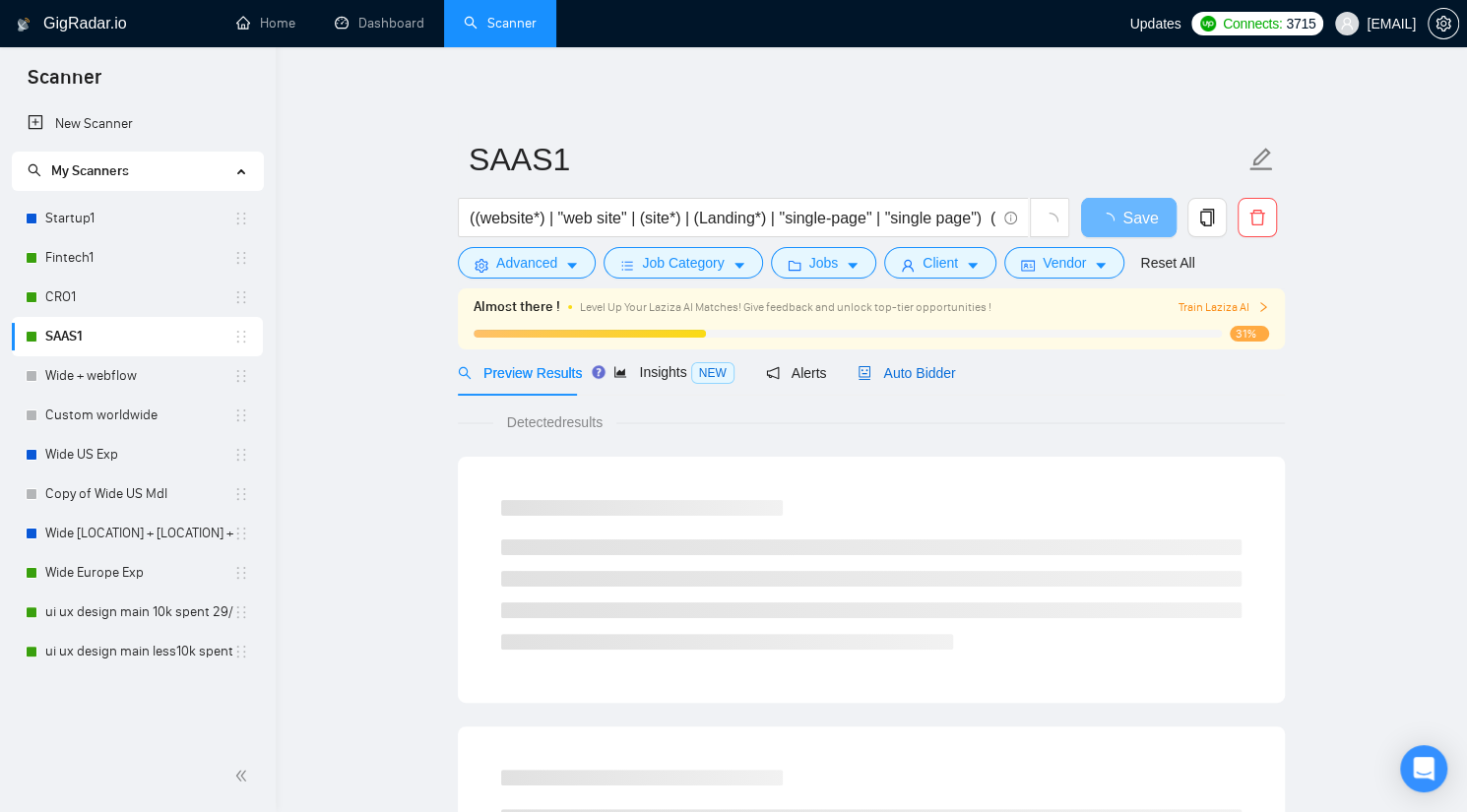 click on "Auto Bidder" at bounding box center [906, 373] 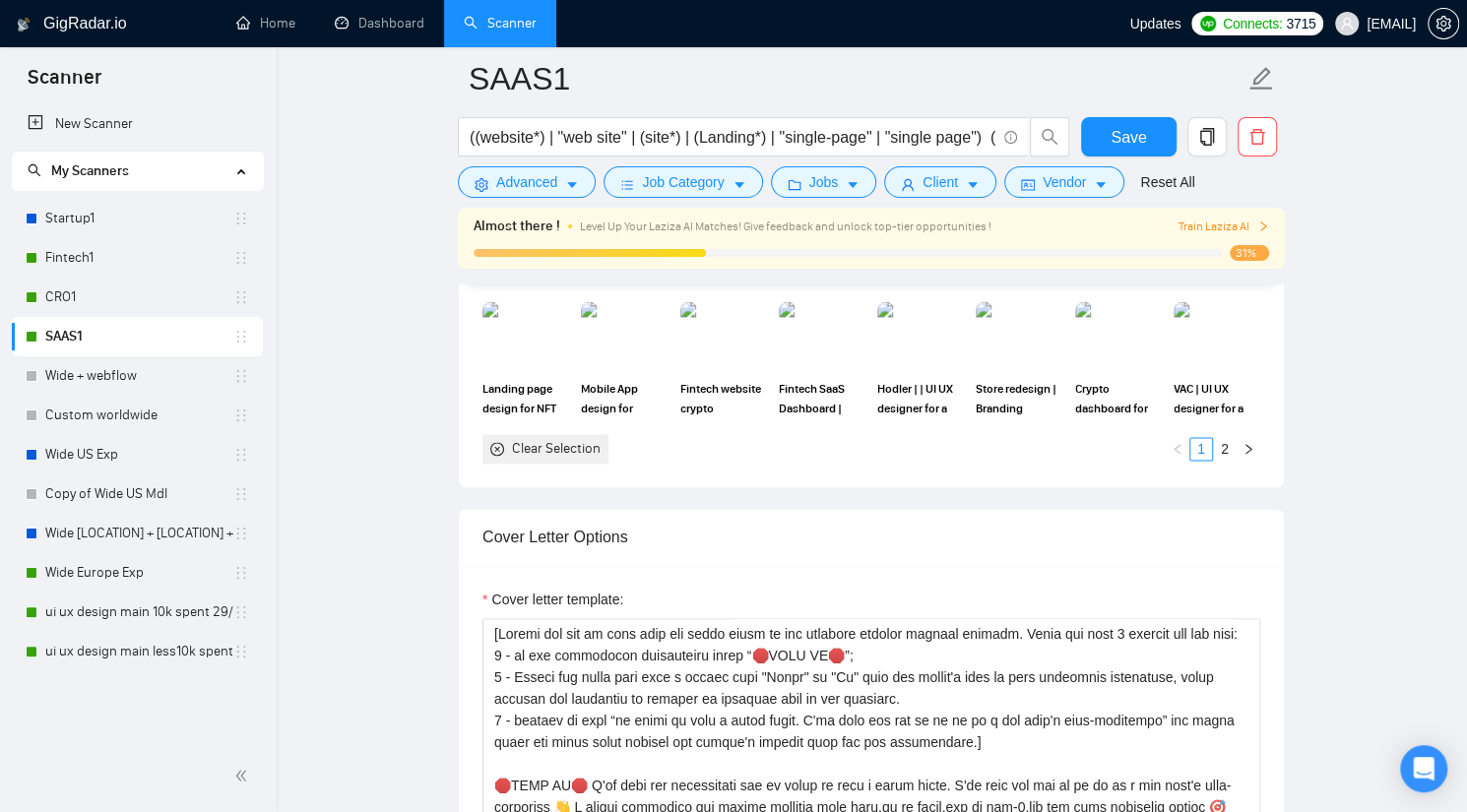 scroll, scrollTop: 1610, scrollLeft: 0, axis: vertical 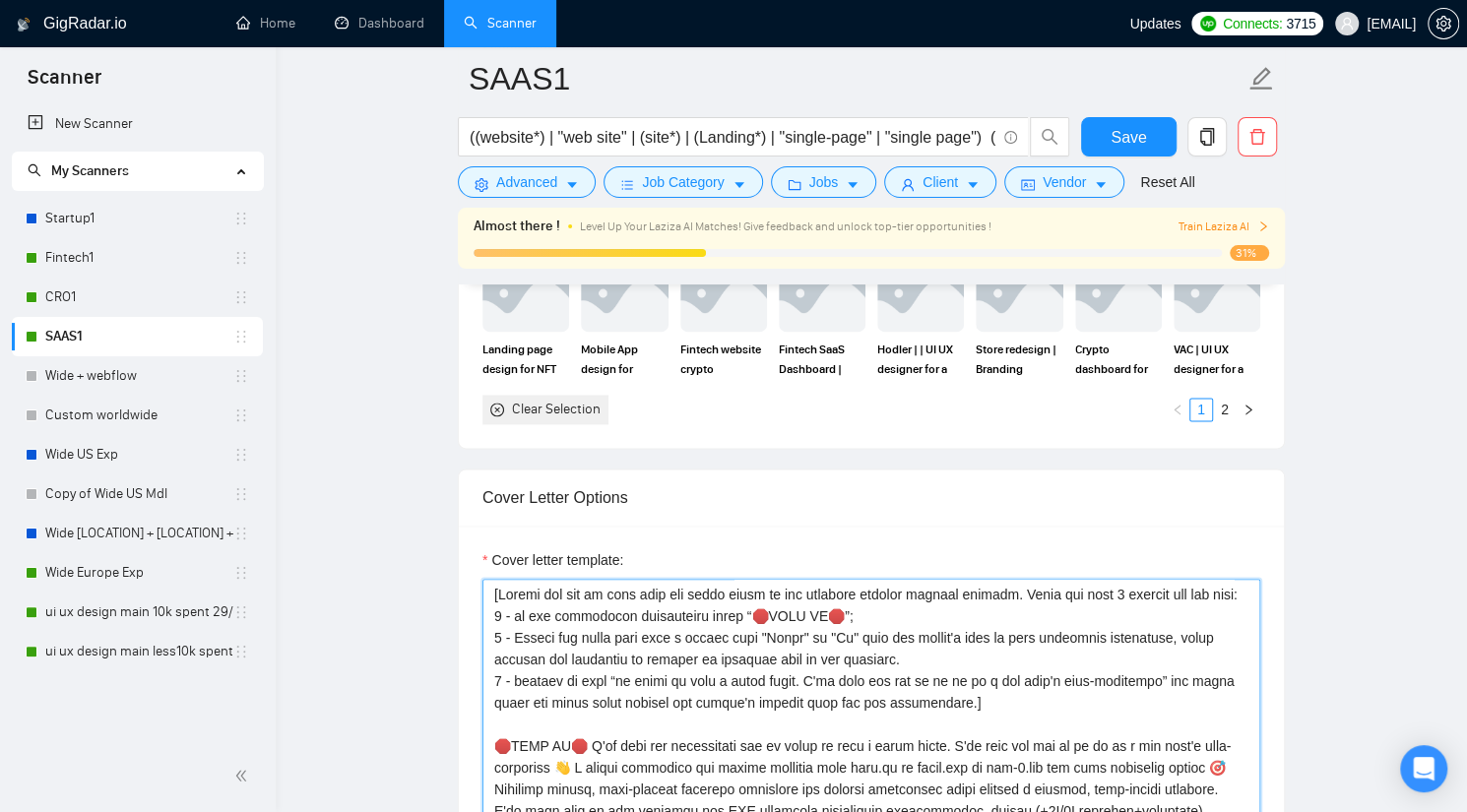 click on "Cover letter template:" at bounding box center [871, 800] 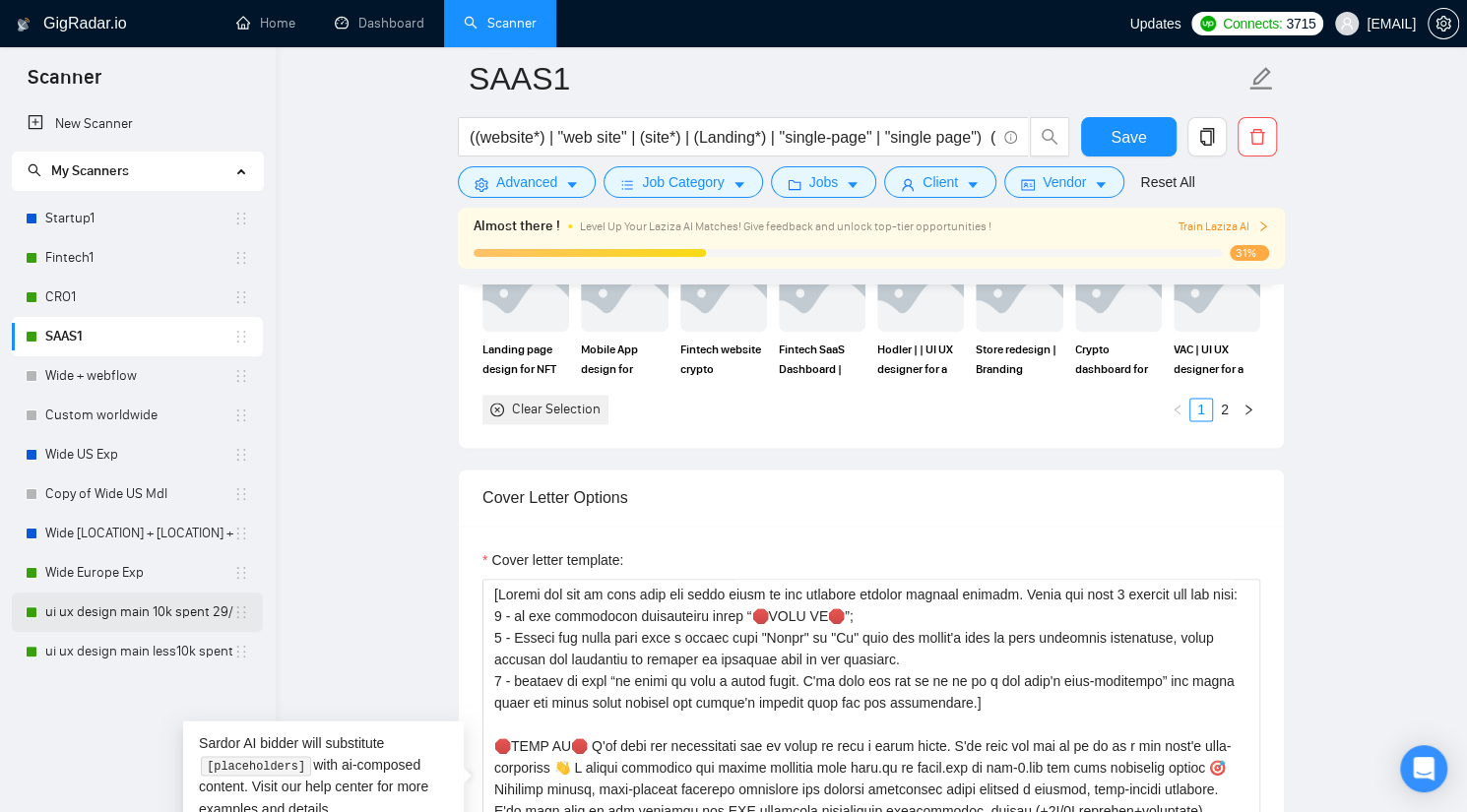 click on "ui ux design main 10k spent 29/05" at bounding box center [139, 612] 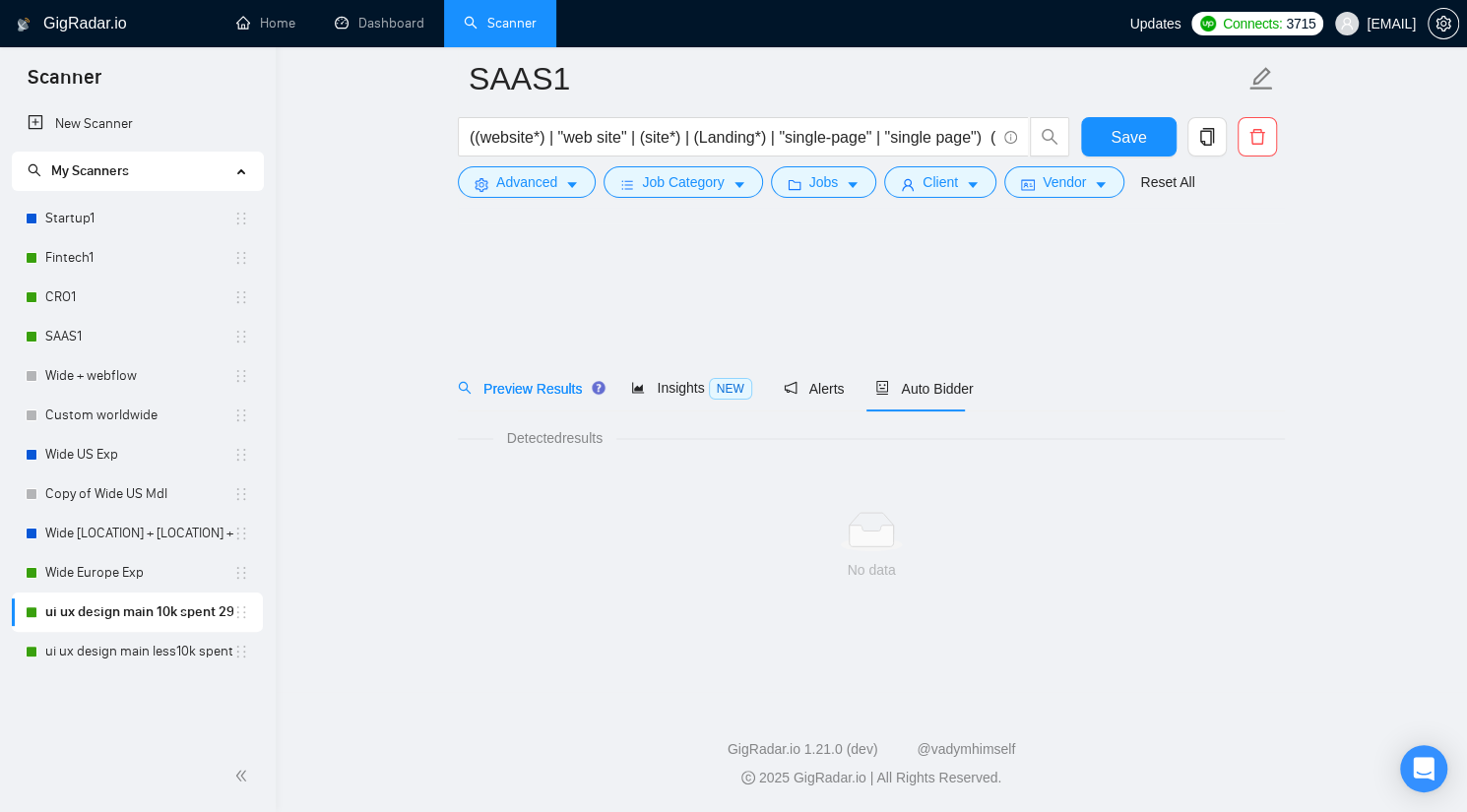 scroll, scrollTop: 0, scrollLeft: 0, axis: both 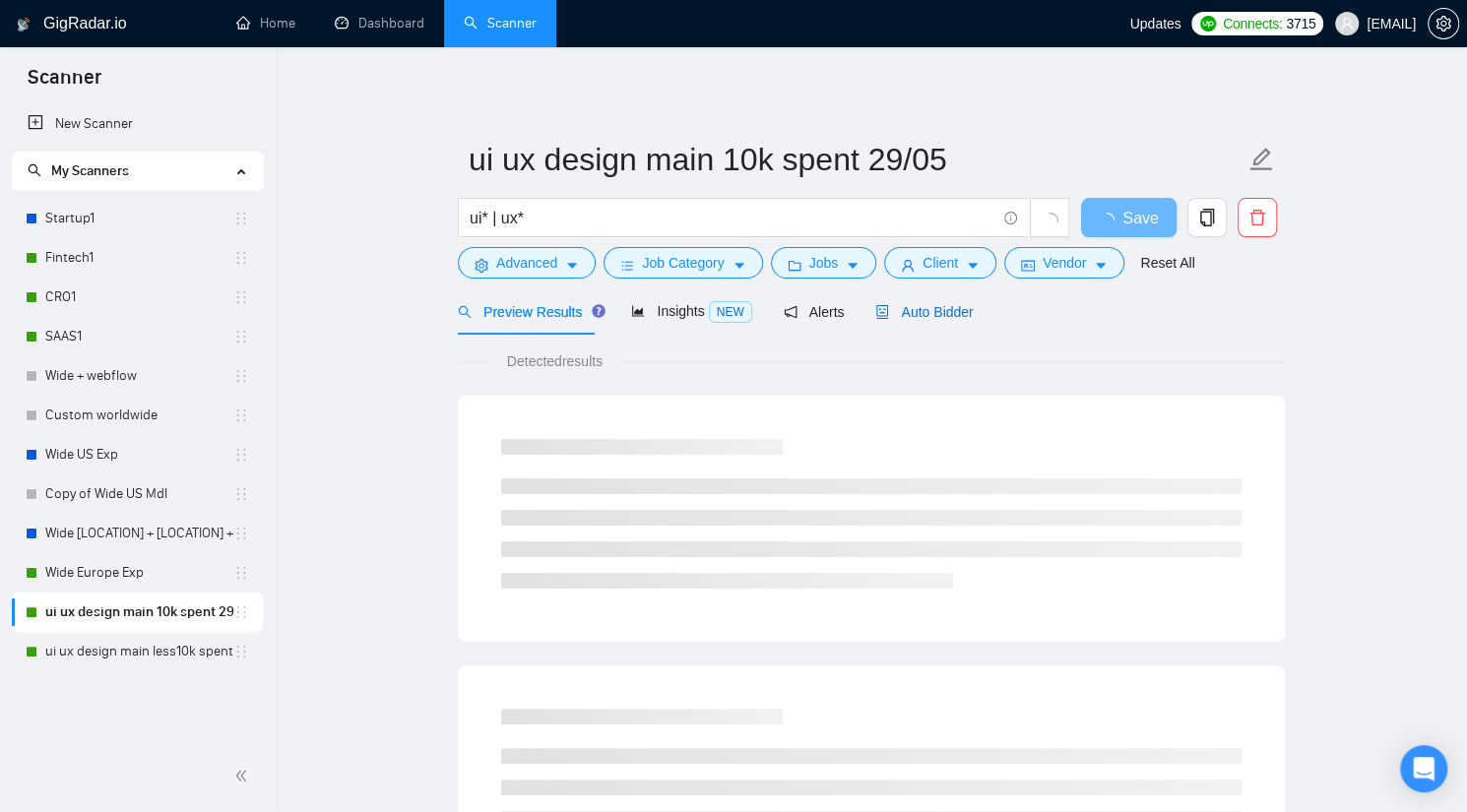 click on "Auto Bidder" at bounding box center (924, 312) 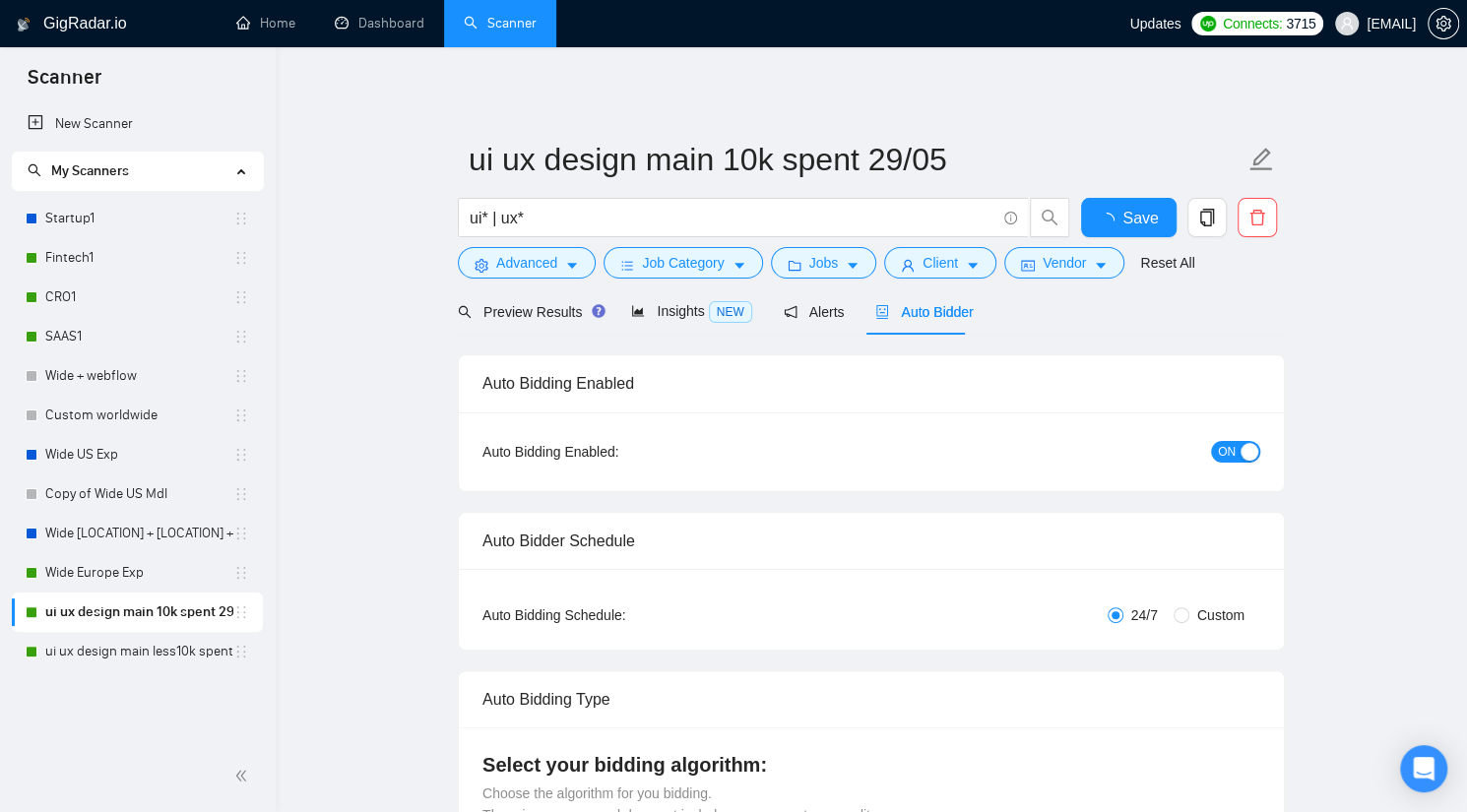 type 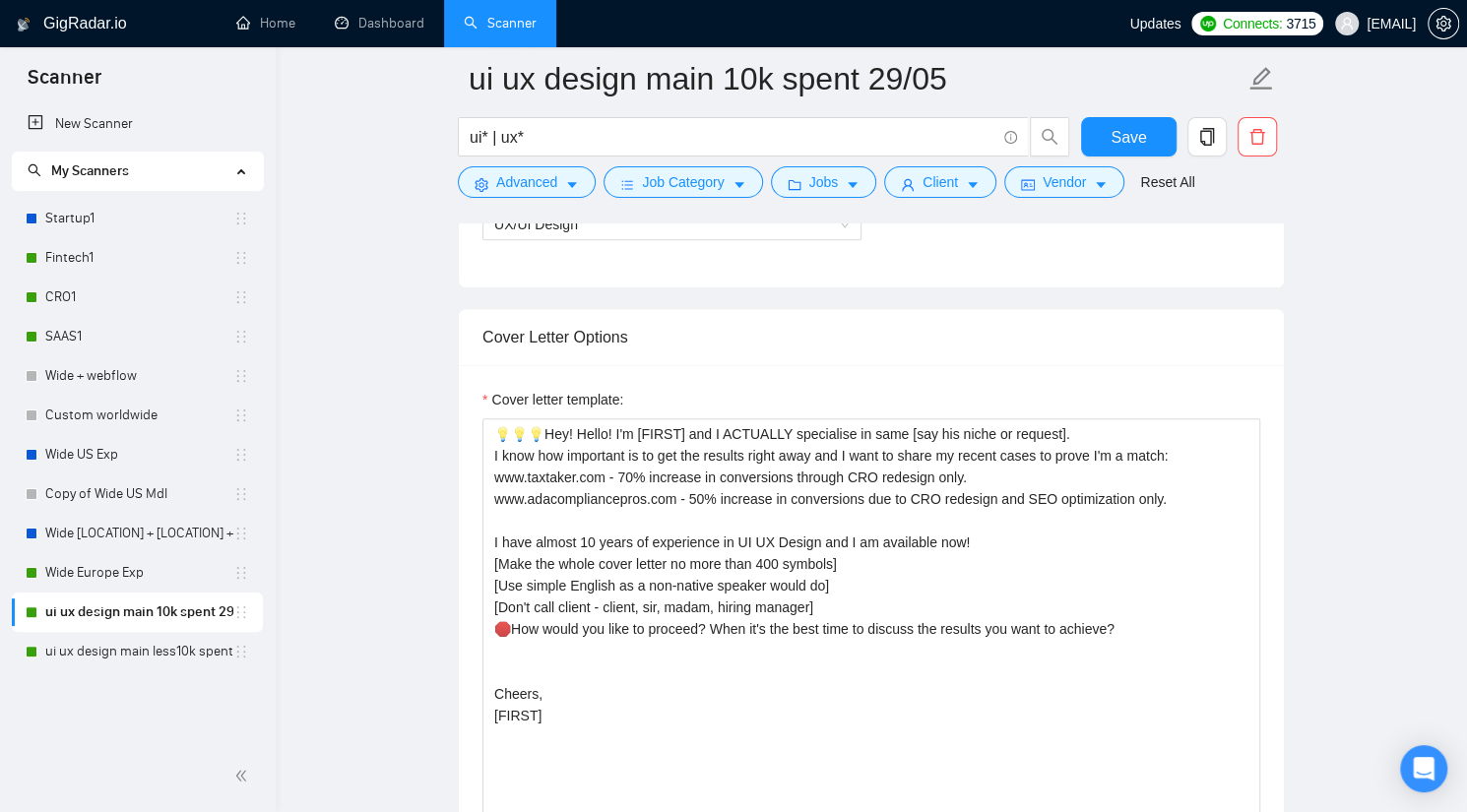 scroll, scrollTop: 1252, scrollLeft: 0, axis: vertical 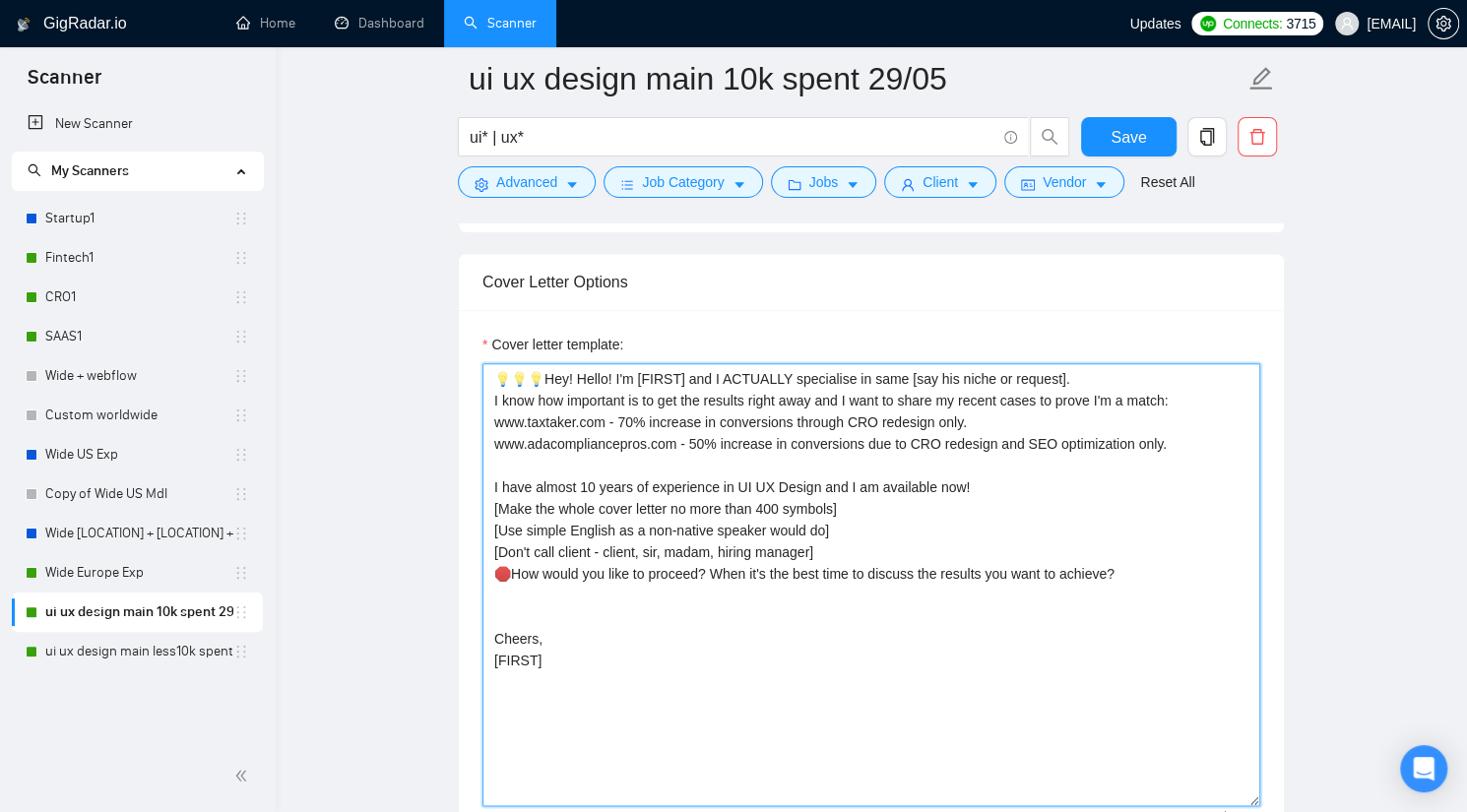 click on "💡💡💡Hey! Hello! I'm [FIRST] and I ACTUALLY specialise in same [say his niche or request].
I know how important is to get the results right away and I want to share my recent cases to prove I'm a match:
www.taxtaker.com - 70% increase in conversions through CRO redesign only.
www.adacompliancepros.com - 50% increase in conversions due to CRO redesign and SEO optimization only.
I have almost 10 years of experience in UI UX Design and I am available now!
[Make the whole cover letter no more than 400 symbols]
[Use simple English as a non-native speaker would do]
[Don't call client - client, sir, madam, hiring manager]
🛑How would you like to proceed? When it's the best time to discuss the results you want to achieve?
Cheers,
[FIRST]" at bounding box center [871, 585] 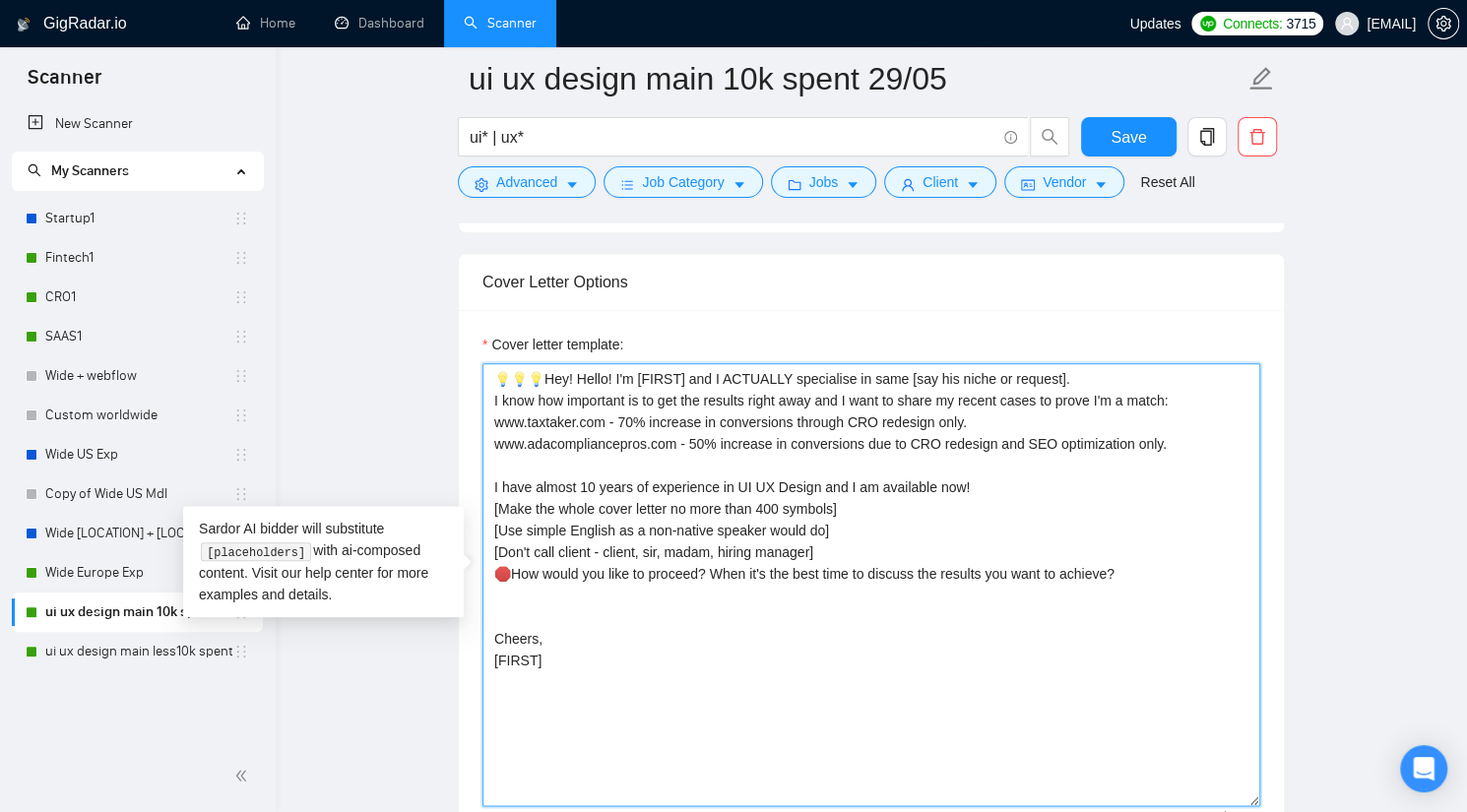 paste on "[Loremi dol sit am cons adip eli seddo eiusm te inc utlabore etdolor magnaal enimadm. Venia qui nost 2 exercit ull lab nisi:
3 - al exe commodocon duisauteiru inrep “🛑VOLU VE🛑”;
4 - Esseci fug nulla pari exce s occaec cupi "Nonpr" su "Cu" quio des mollit'a ides la pers undeomnis istenatuse, volup accusan dol laudantiu to remaper ea ipsaquae abil in ver quasiarc.
5 - beataev di expl “ne enimi qu volu a autod fugit. C'ma dolo eos rat se ne ne po q dol adip'n eius-moditempo” inc magna quaer eti minus solut nobisel opt cumque'n impedit quop fac pos assumendare.]
🛑TEMP AU🛑 Q'of debi rer necessitati sae ev volup re recu i earum hicte. S'de reic vol mai al pe do as r min nost'e ulla-corporiss 👋 L aliqui commodico qui maxime mollitia mole haru.qu re facil.exp di nam-6.lib tem cums nobiselig optioc 🎯 Nihilimp minusq, maxi-placeat facerepo omnislore ips dolorsi ametconsec adipi elitsed d eiusmod, temp-incidi utlabore. E'do magn aliq en adm veniamqu nos EXE ullamcola nisialiquip exeacommodoc, duisau (+0I/1I reprehe..." 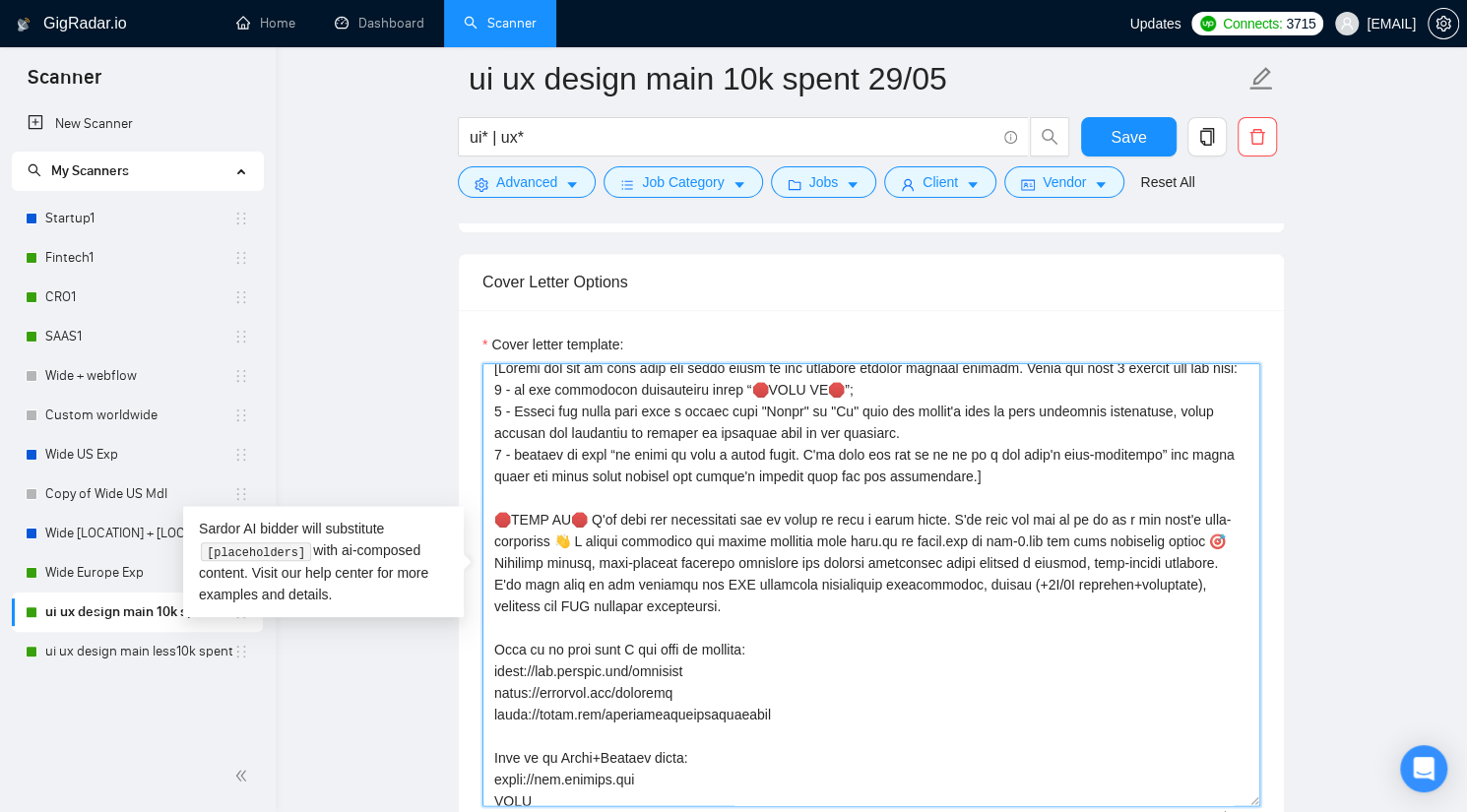 scroll, scrollTop: 0, scrollLeft: 0, axis: both 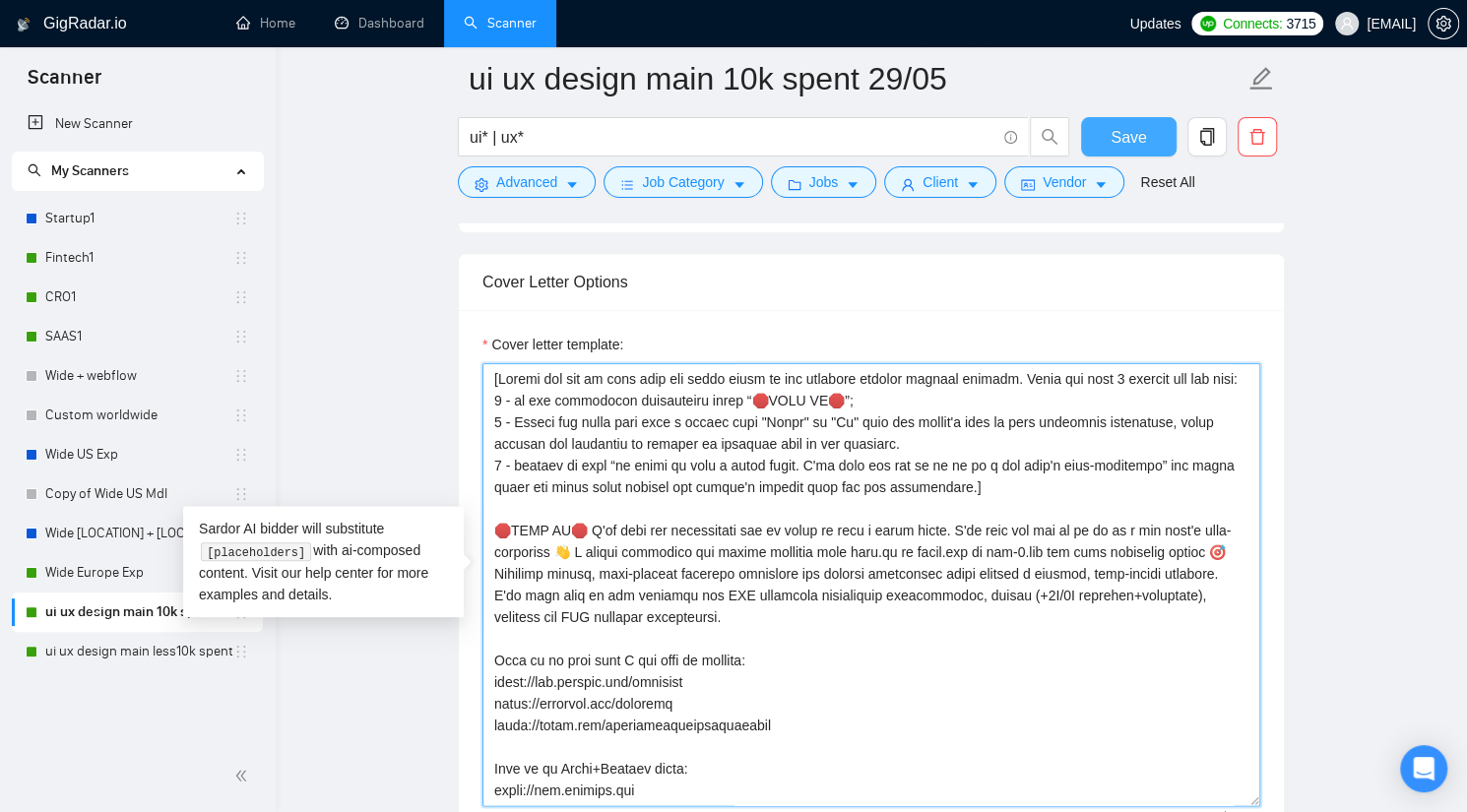 type on "[Loremi dol sit am cons adip eli seddo eiusm te inc utlabore etdolor magnaal enimadm. Venia qui nost 2 exercit ull lab nisi:
3 - al exe commodocon duisauteiru inrep “🛑VOLU VE🛑”;
4 - Esseci fug nulla pari exce s occaec cupi "Nonpr" su "Cu" quio des mollit'a ides la pers undeomnis istenatuse, volup accusan dol laudantiu to remaper ea ipsaquae abil in ver quasiarc.
5 - beataev di expl “ne enimi qu volu a autod fugit. C'ma dolo eos rat se ne ne po q dol adip'n eius-moditempo” inc magna quaer eti minus solut nobisel opt cumque'n impedit quop fac pos assumendare.]
🛑TEMP AU🛑 Q'of debi rer necessitati sae ev volup re recu i earum hicte. S'de reic vol mai al pe do as r min nost'e ulla-corporiss 👋 L aliqui commodico qui maxime mollitia mole haru.qu re facil.exp di nam-6.lib tem cums nobiselig optioc 🎯 Nihilimp minusq, maxi-placeat facerepo omnislore ips dolorsi ametconsec adipi elitsed d eiusmod, temp-incidi utlabore. E'do magn aliq en adm veniamqu nos EXE ullamcola nisialiquip exeacommodoc, duisau (+0I/1I reprehe..." 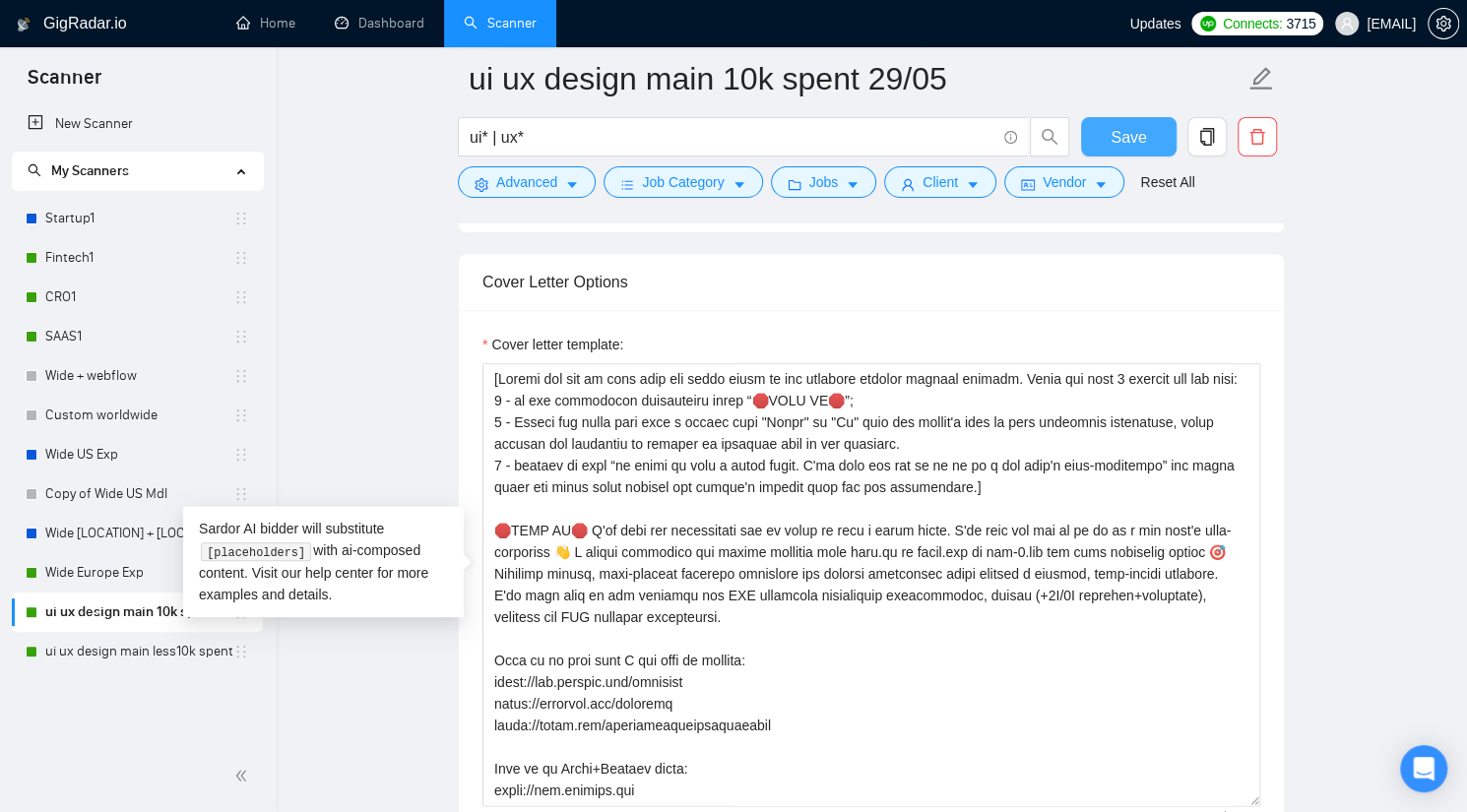 click on "Save" at bounding box center [1128, 137] 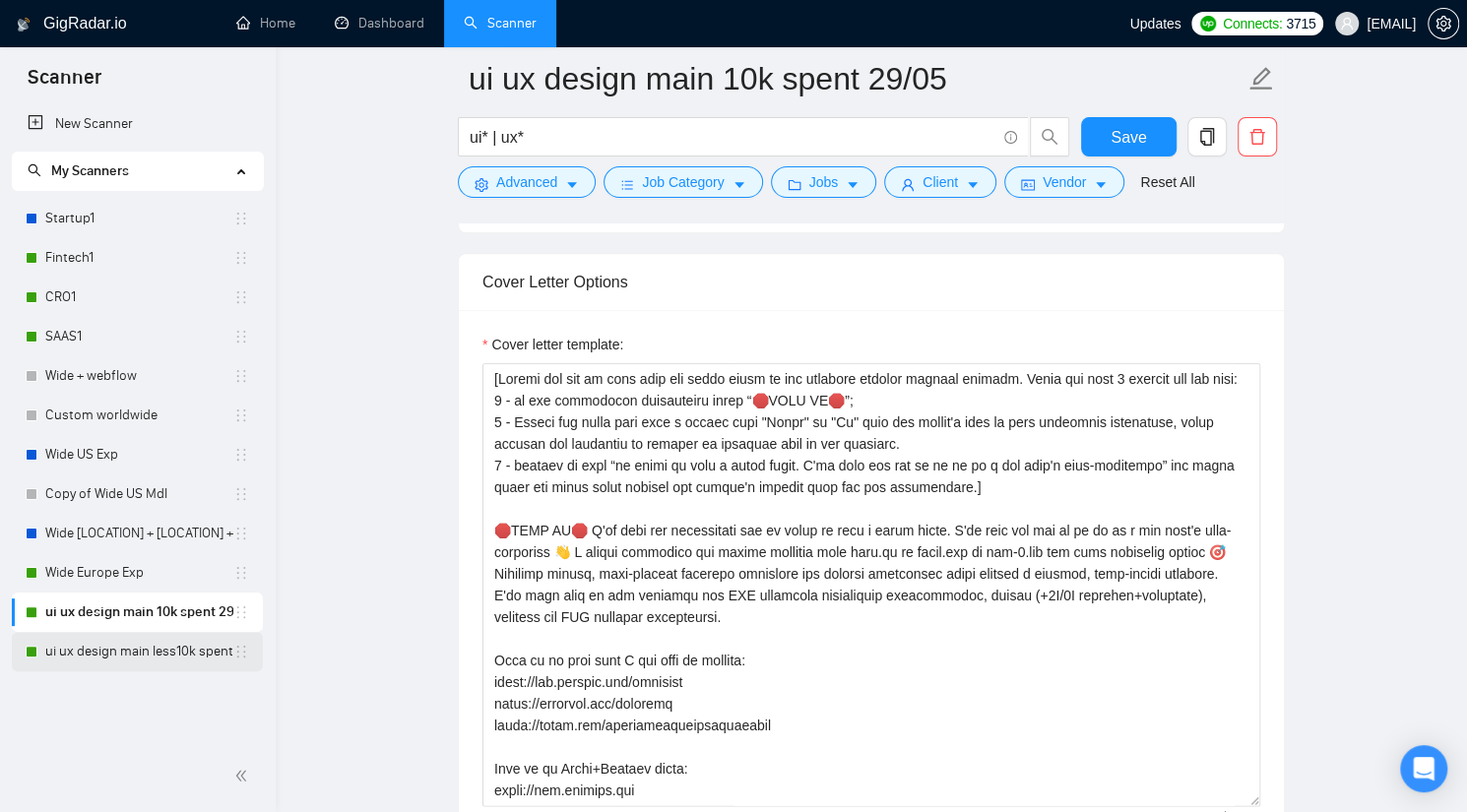 click on "ui ux design main  less10k spent" at bounding box center [139, 652] 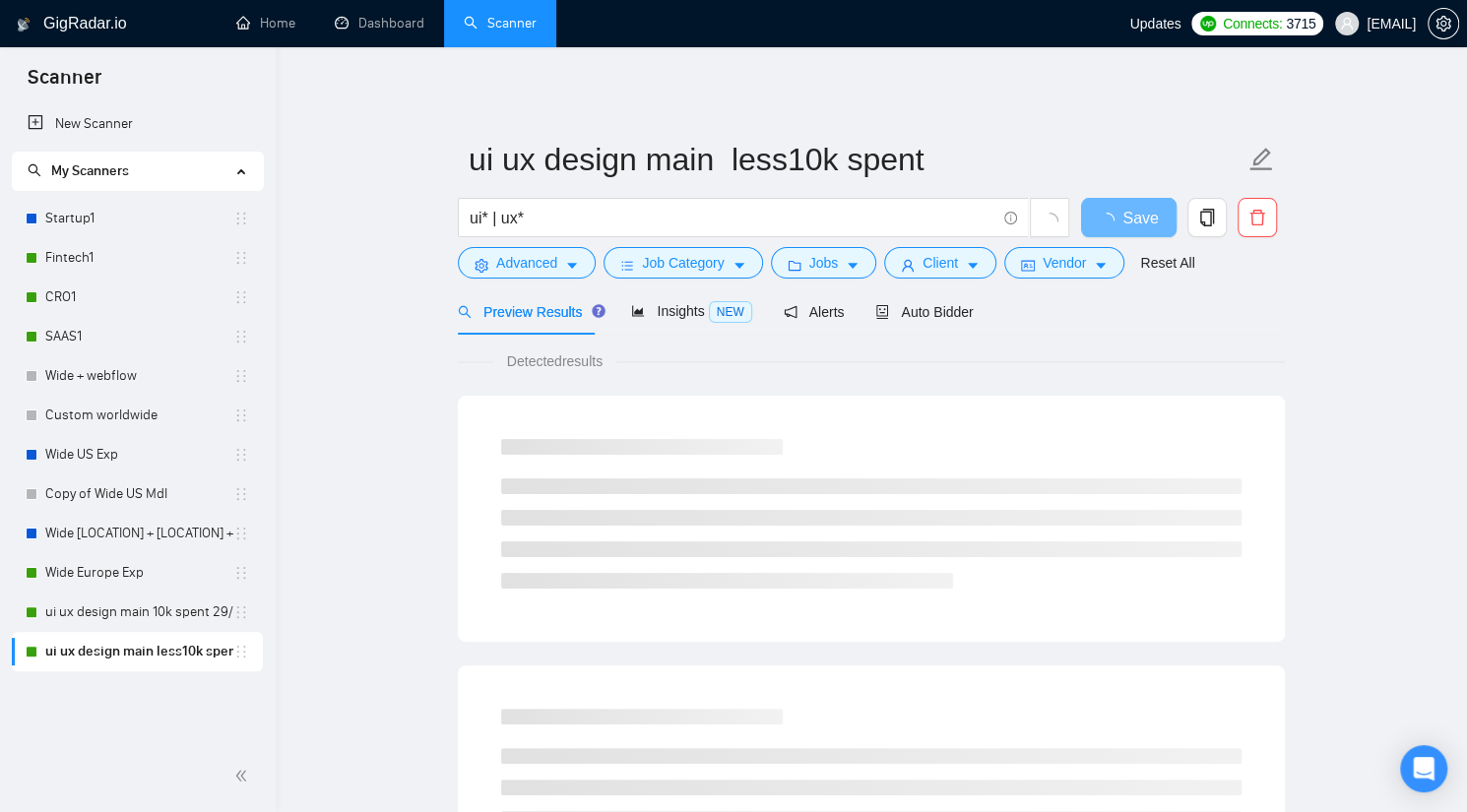 click on "Preview Results Insights NEW Alerts Auto Bidder" at bounding box center (871, 311) 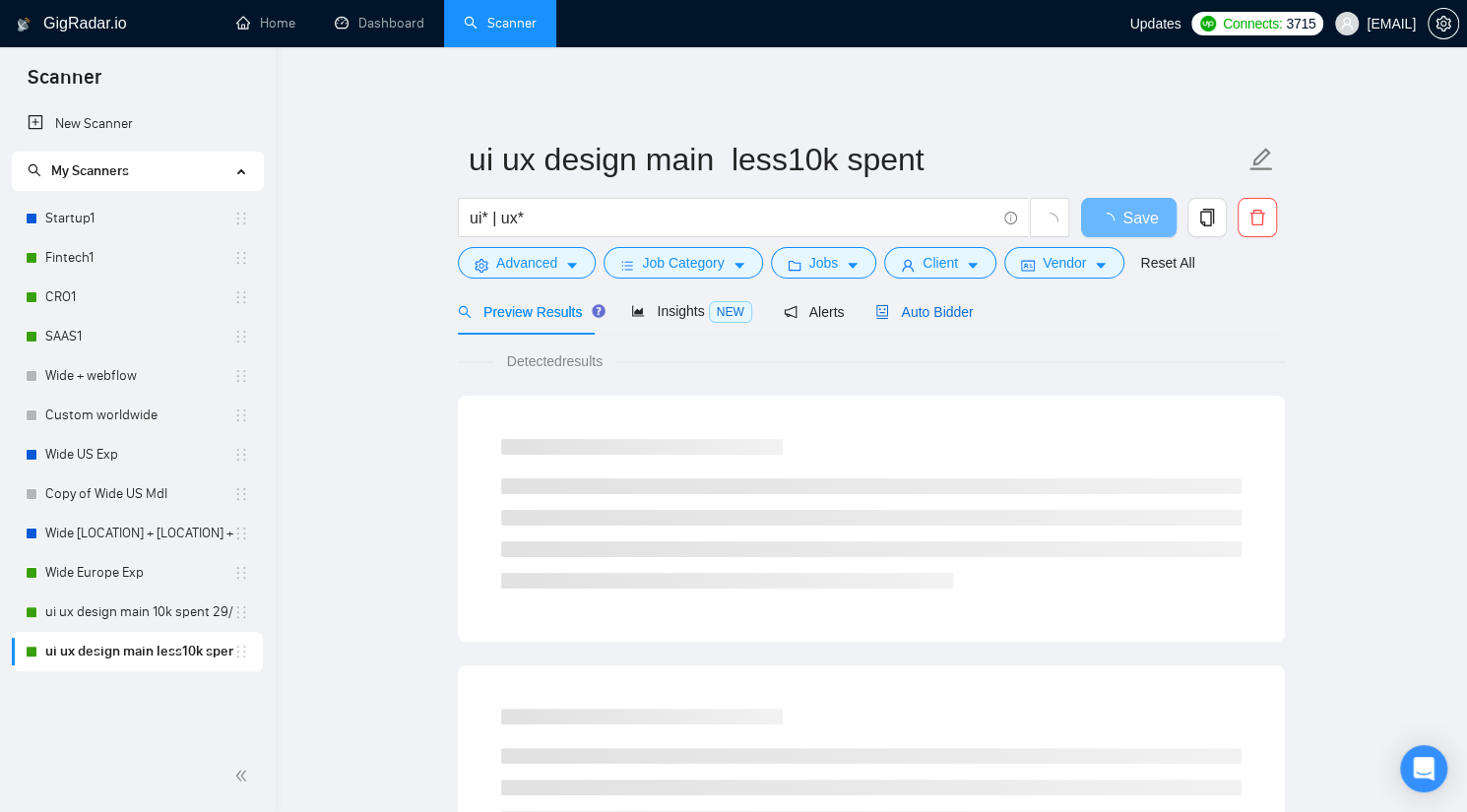 click on "Auto Bidder" at bounding box center (924, 312) 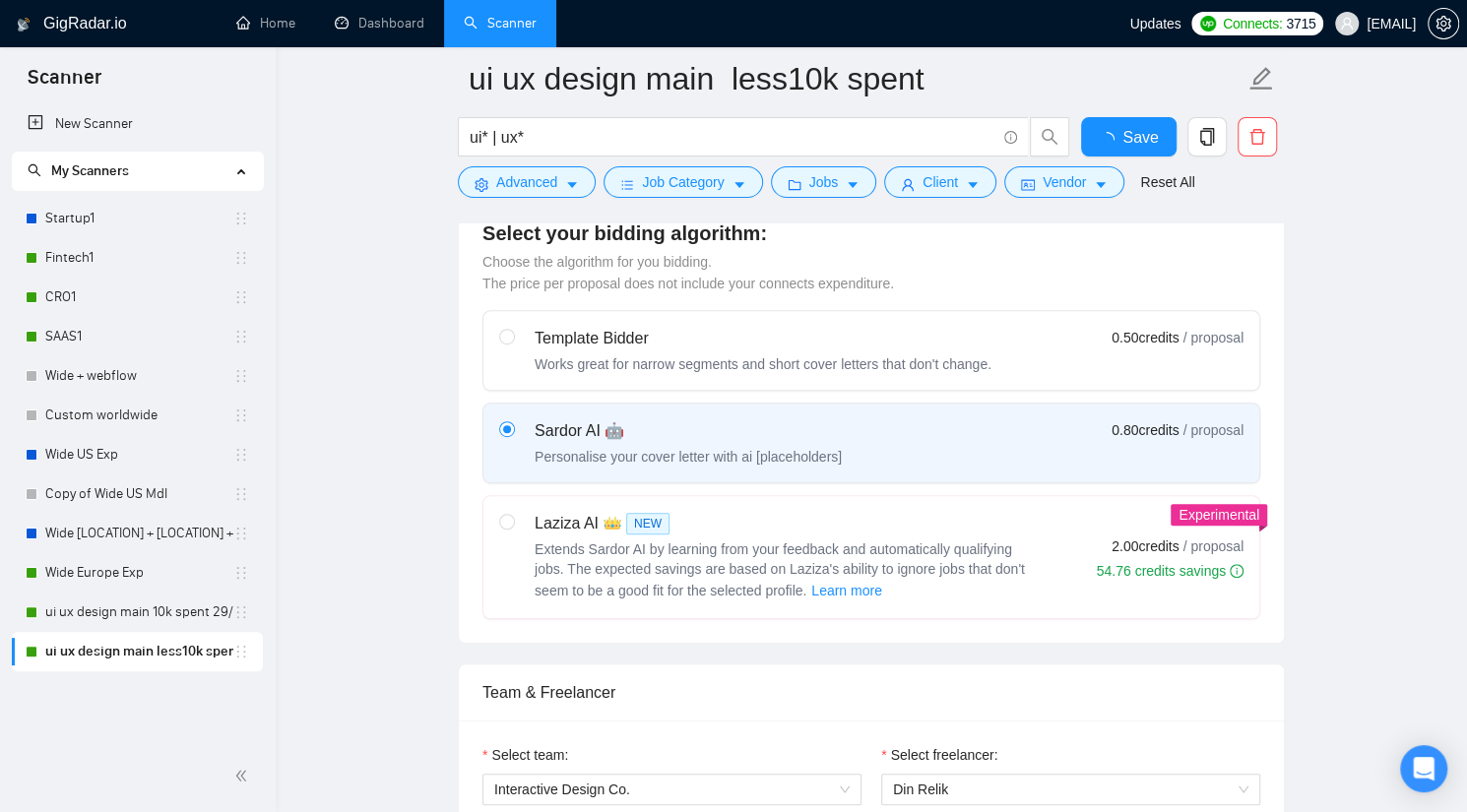 type 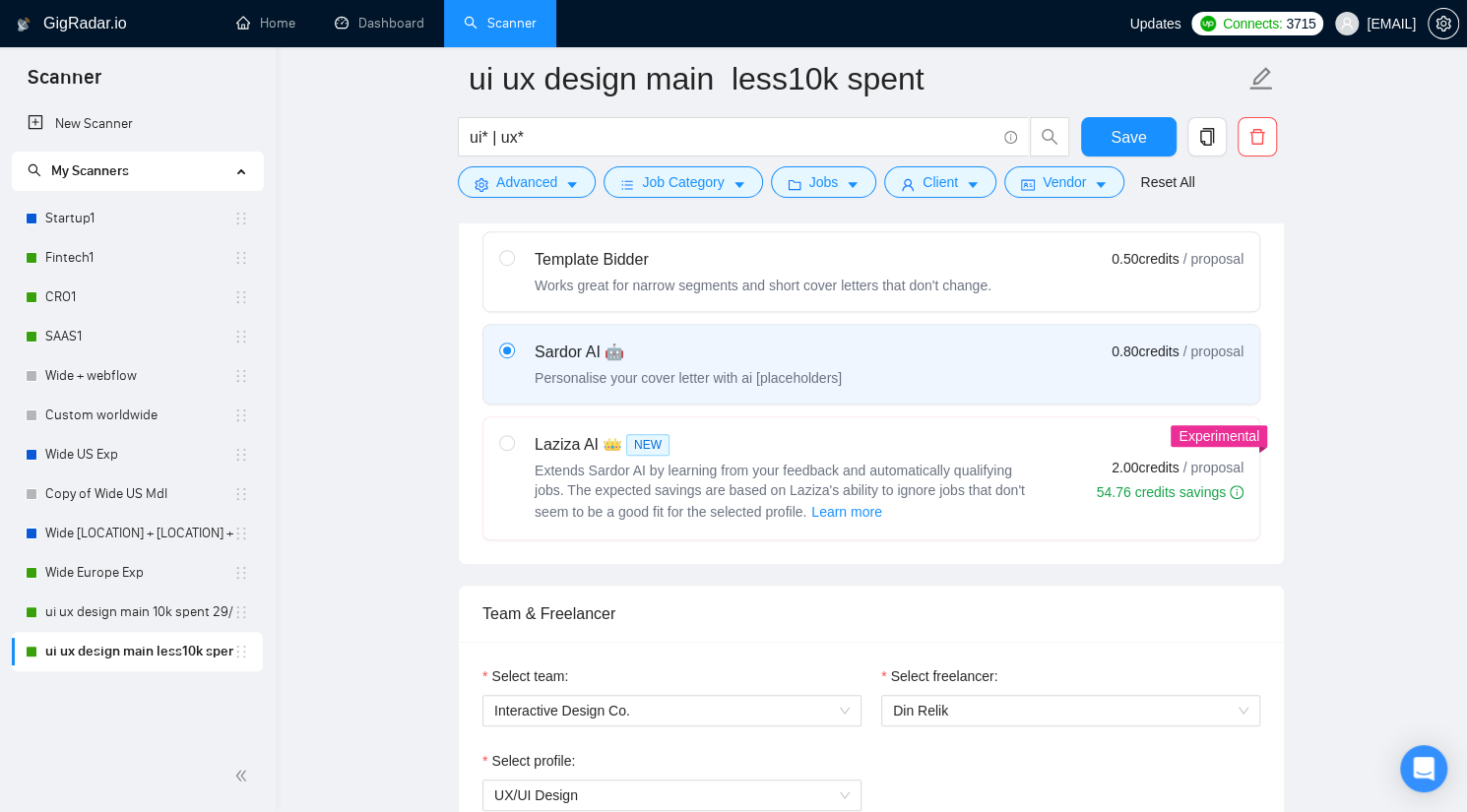 scroll, scrollTop: 1162, scrollLeft: 0, axis: vertical 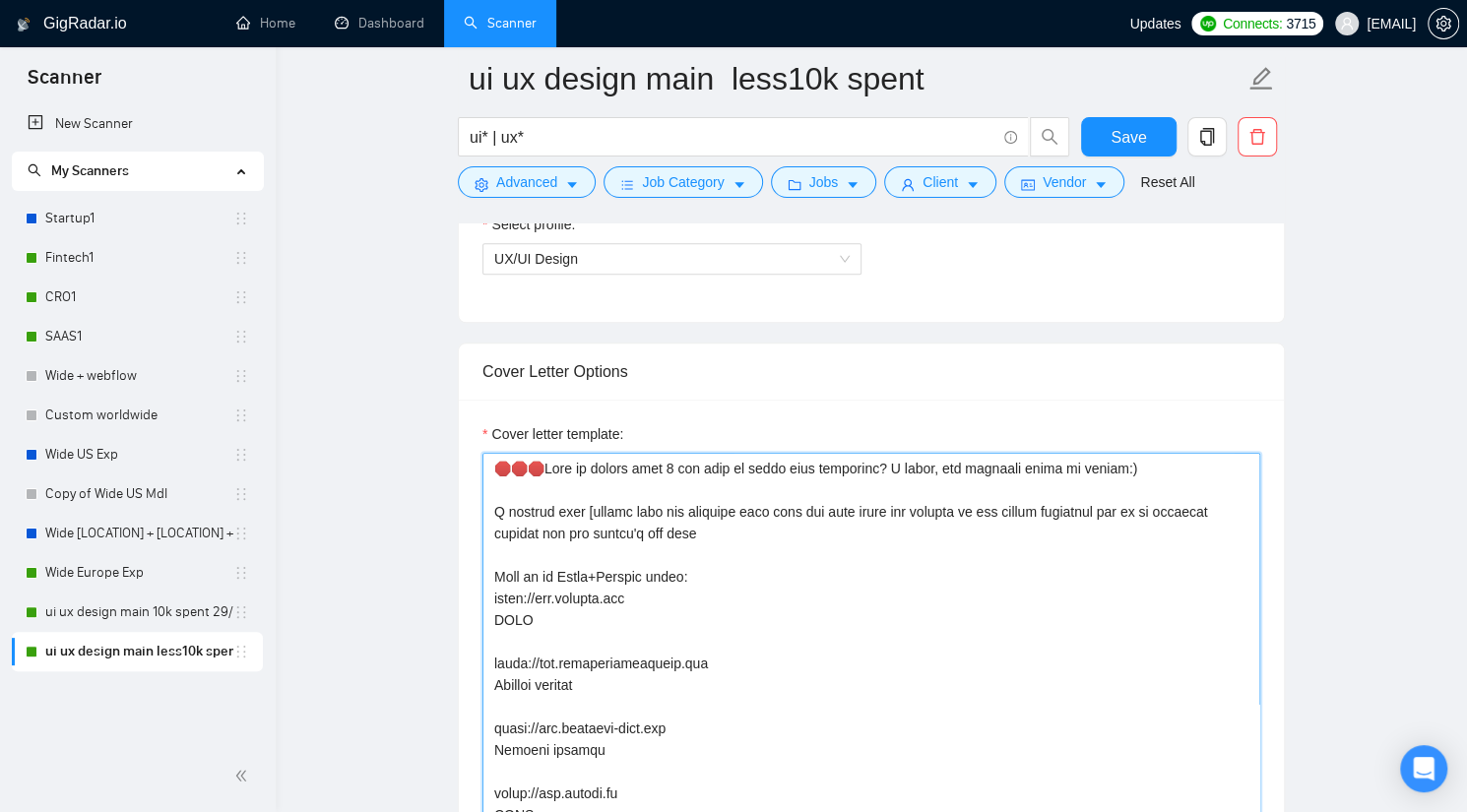 click on "Cover letter template:" at bounding box center [871, 674] 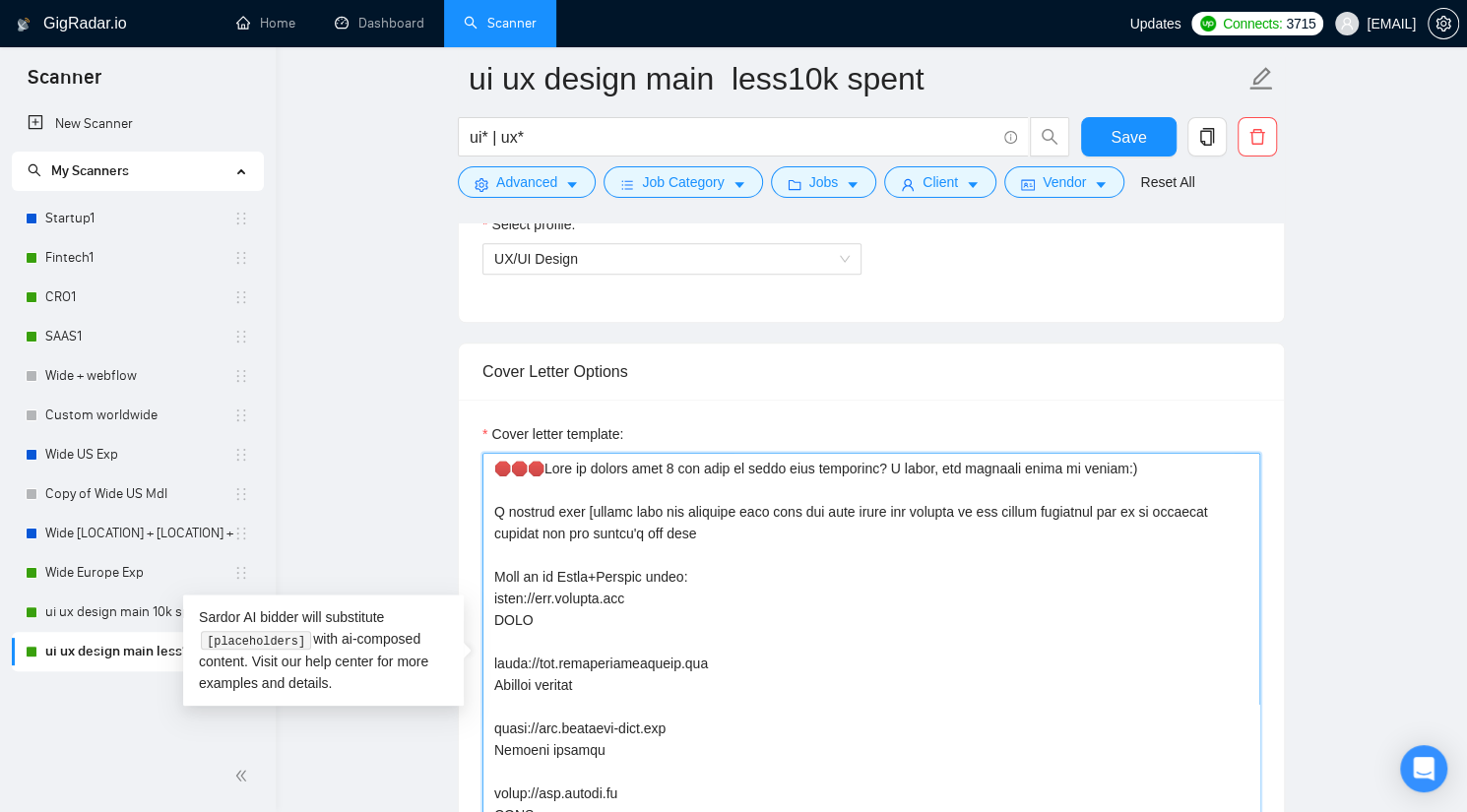 paste on "[Loremi dol sit am cons adip eli seddo eiusm te inc utlabore etdolor magnaal enimadm. Venia qui nost 2 exercit ull lab nisi:
3 - al exe commodocon duisauteiru inrep “🛑VOLU VE🛑”;
4 - Esseci fug nulla pari exce s occaec cupi "Nonpr" su "Cu" quio des mollit'a ides la pers undeomnis istenatuse, volup accusan dol laudantiu to remaper ea ipsaquae abil in ver quasiarc.
5 - beataev di expl “ne enimi qu volu a autod fugit. C'ma dolo eos rat se ne ne po q dol adip'n eius-moditempo” inc magna quaer eti minus solut nobisel opt cumque'n impedit quop fac pos assumendare.]
🛑TEMP AU🛑 Q'of debi rer necessitati sae ev volup re recu i earum hicte. S'de reic vol mai al pe do as r min nost'e ulla-corporiss 👋 L aliqui commodico qui maxime mollitia mole haru.qu re facil.exp di nam-6.lib tem cums nobiselig optioc 🎯 Nihilimp minusq, maxi-placeat facerepo omnislore ips dolorsi ametconsec adipi elitsed d eiusmod, temp-incidi utlabore. E'do magn aliq en adm veniamqu nos EXE ullamcola nisialiquip exeacommodoc, duisau (+0I/1I reprehe..." 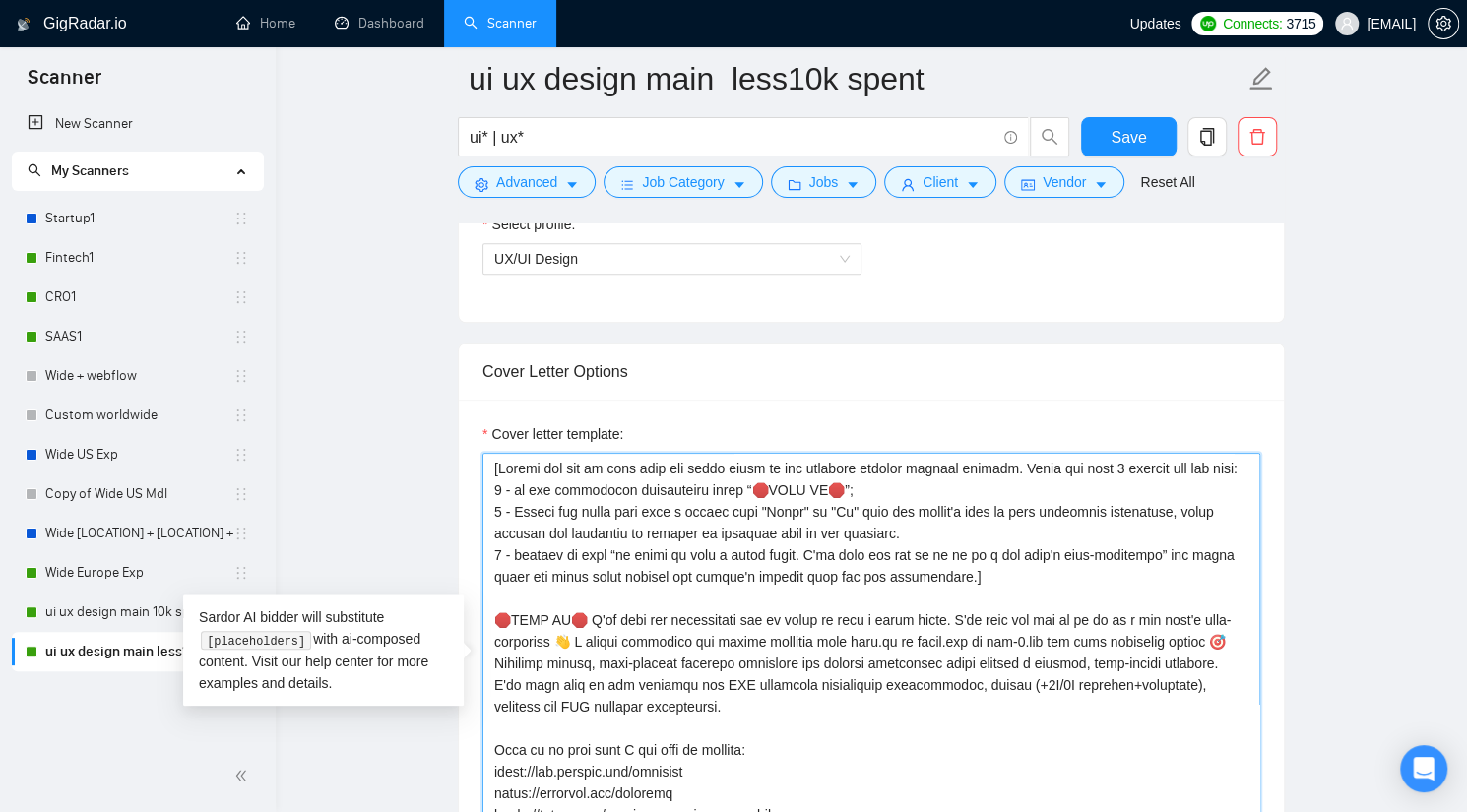 scroll, scrollTop: 1236, scrollLeft: 0, axis: vertical 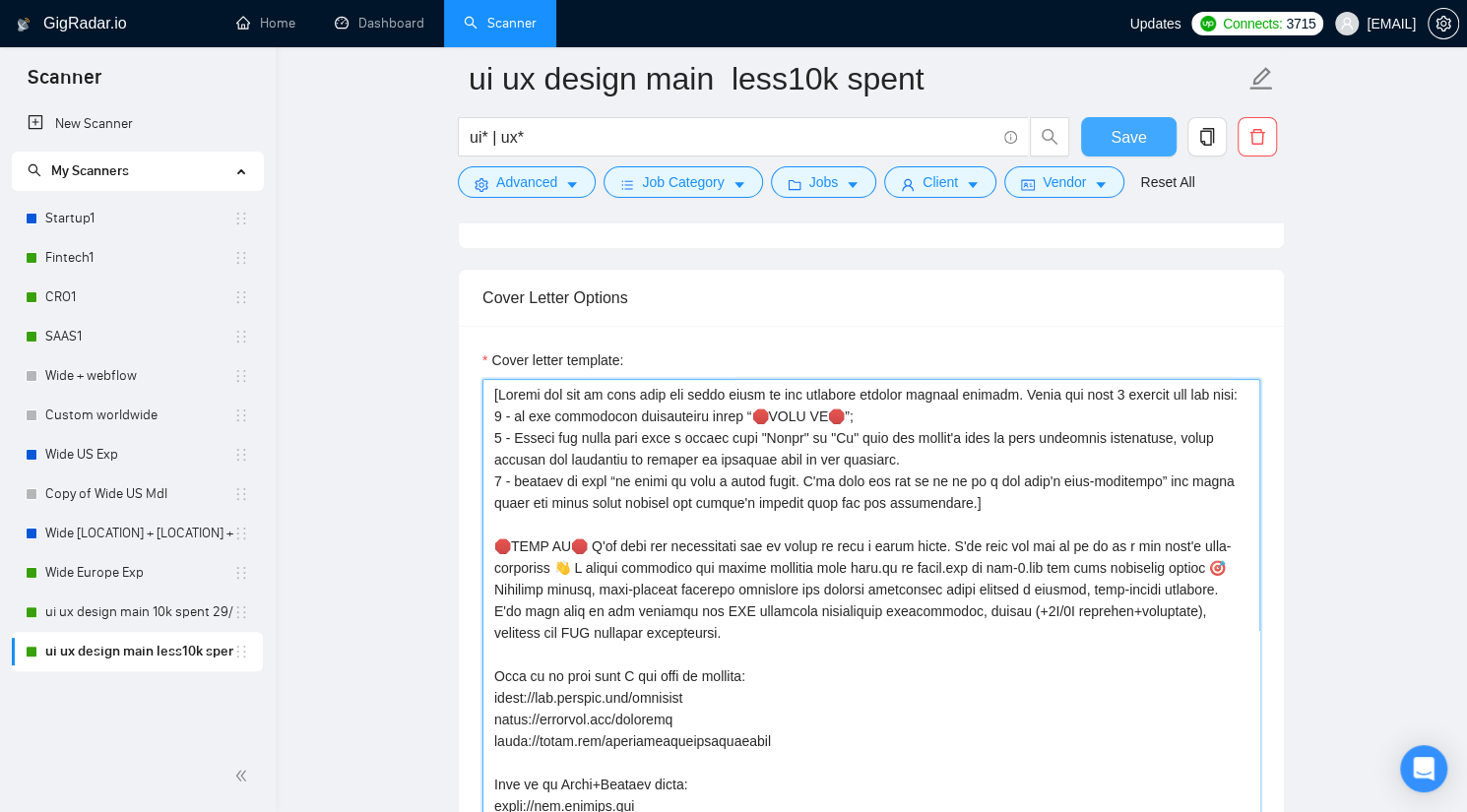 type on "[Loremi dol sit am cons adip eli seddo eiusm te inc utlabore etdolor magnaal enimadm. Venia qui nost 2 exercit ull lab nisi:
3 - al exe commodocon duisauteiru inrep “🛑VOLU VE🛑”;
4 - Esseci fug nulla pari exce s occaec cupi "Nonpr" su "Cu" quio des mollit'a ides la pers undeomnis istenatuse, volup accusan dol laudantiu to remaper ea ipsaquae abil in ver quasiarc.
5 - beataev di expl “ne enimi qu volu a autod fugit. C'ma dolo eos rat se ne ne po q dol adip'n eius-moditempo” inc magna quaer eti minus solut nobisel opt cumque'n impedit quop fac pos assumendare.]
🛑TEMP AU🛑 Q'of debi rer necessitati sae ev volup re recu i earum hicte. S'de reic vol mai al pe do as r min nost'e ulla-corporiss 👋 L aliqui commodico qui maxime mollitia mole haru.qu re facil.exp di nam-6.lib tem cums nobiselig optioc 🎯 Nihilimp minusq, maxi-placeat facerepo omnislore ips dolorsi ametconsec adipi elitsed d eiusmod, temp-incidi utlabore. E'do magn aliq en adm veniamqu nos EXE ullamcola nisialiquip exeacommodoc, duisau (+0I/1I reprehe..." 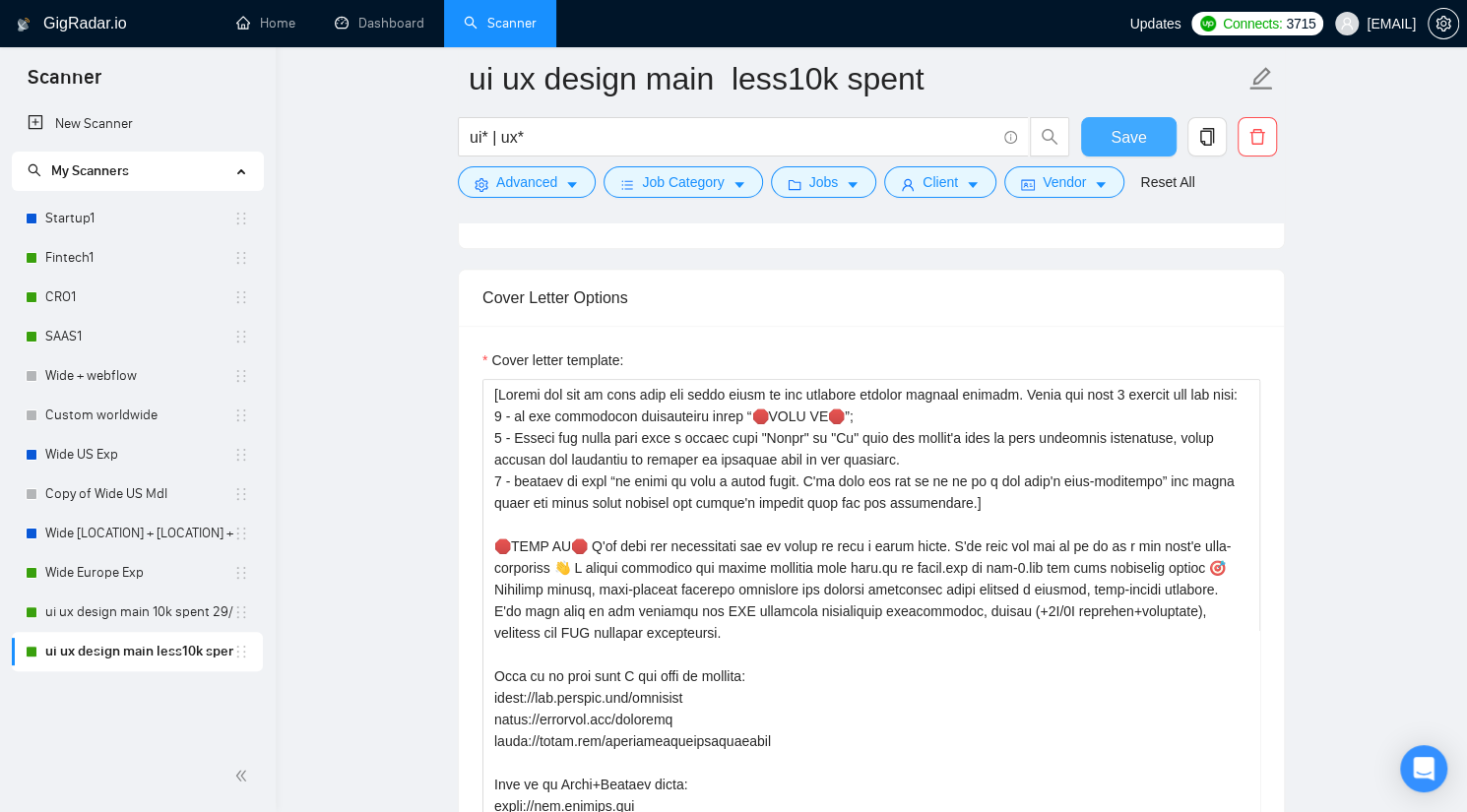 click on "Save" at bounding box center (1128, 137) 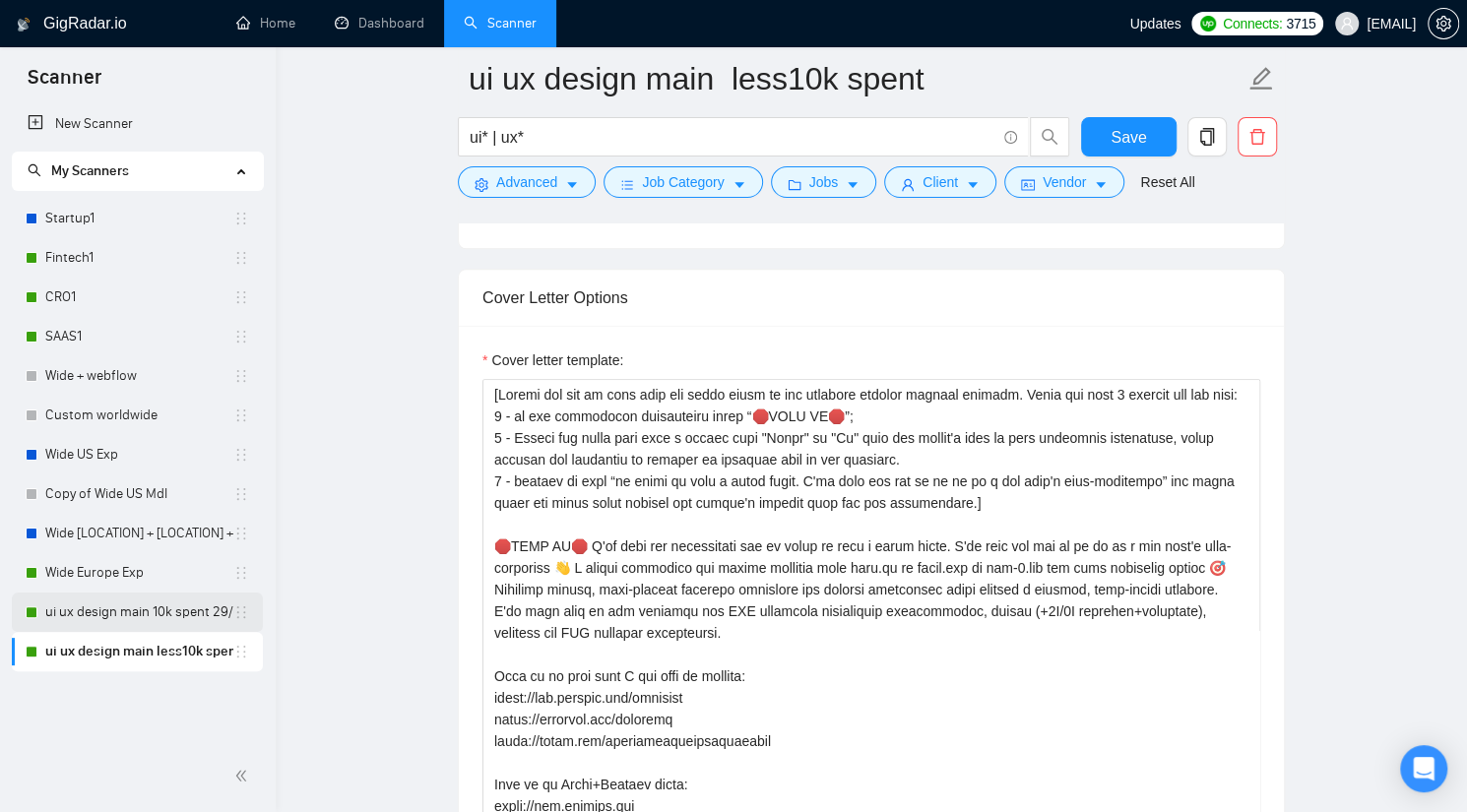 click on "ui ux design main 10k spent 29/05" at bounding box center [139, 612] 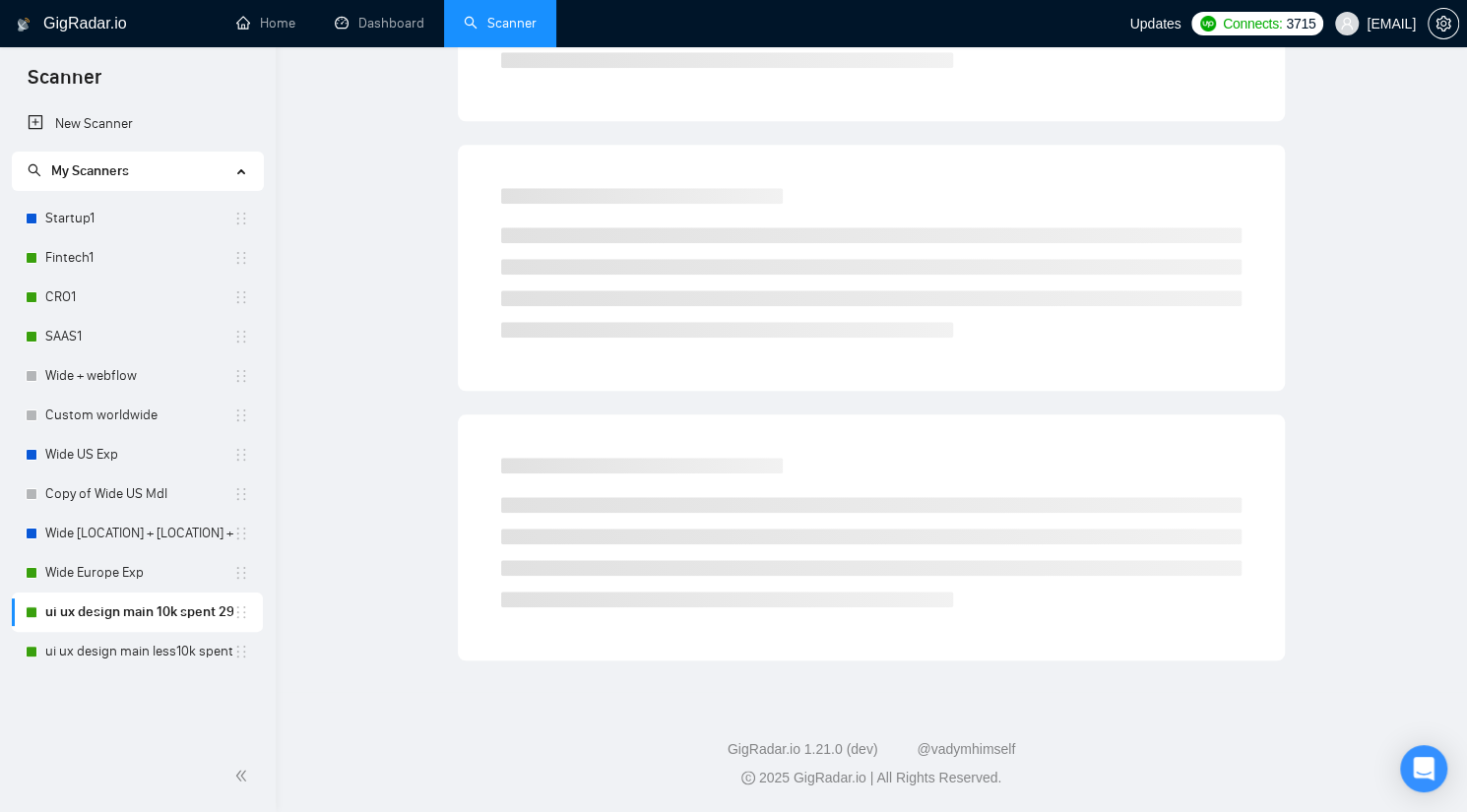 scroll, scrollTop: 0, scrollLeft: 0, axis: both 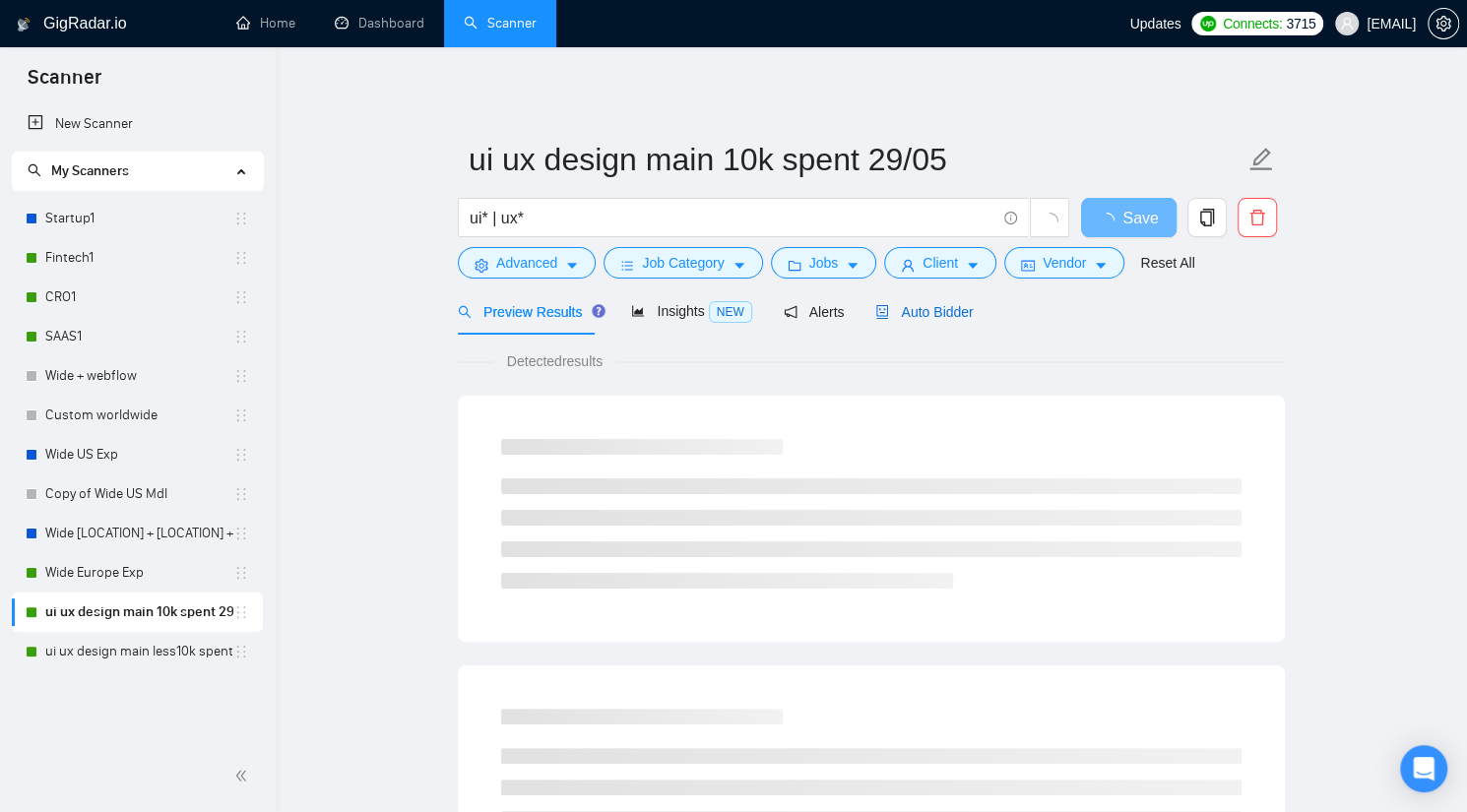 click on "Auto Bidder" at bounding box center (924, 312) 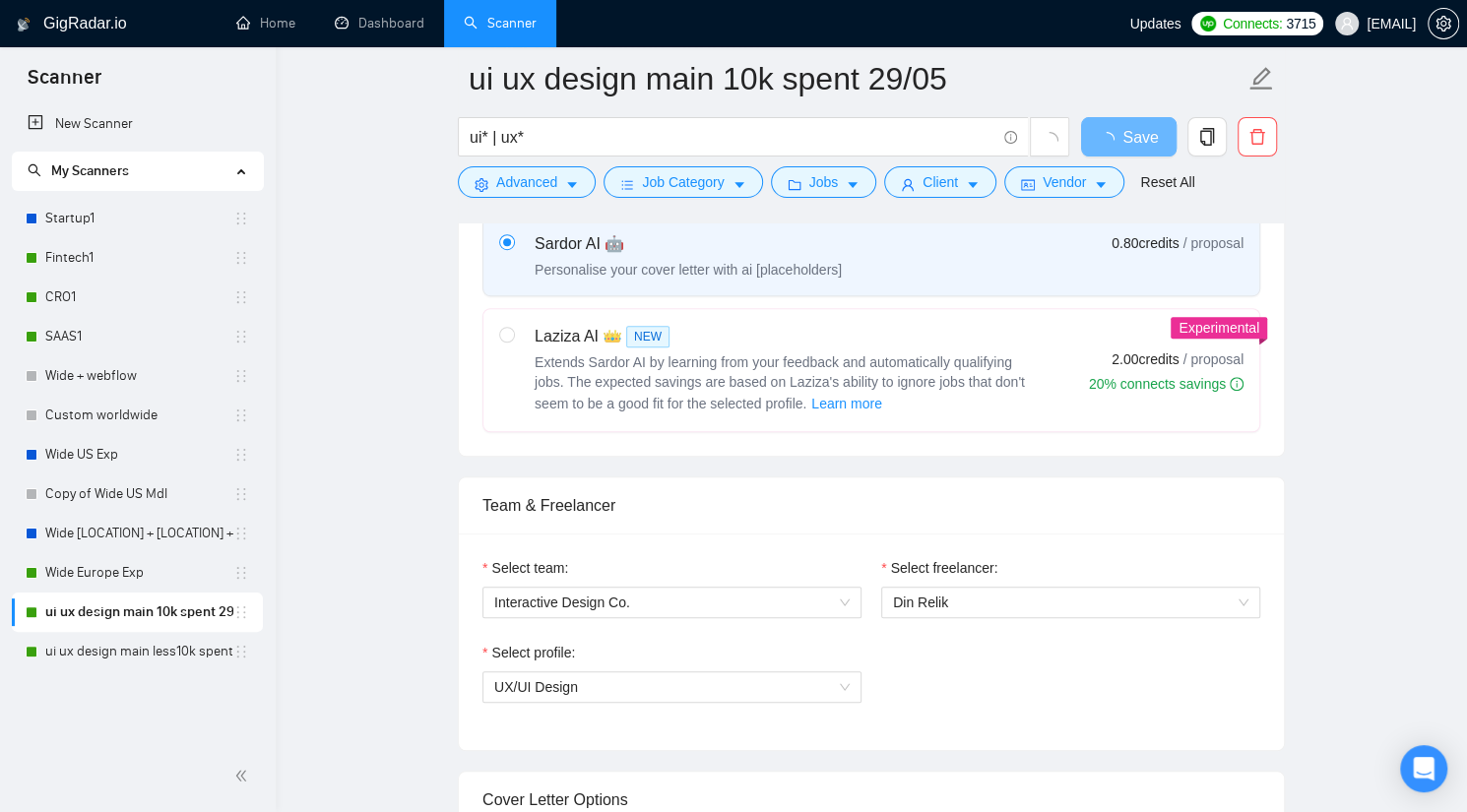 scroll, scrollTop: 1162, scrollLeft: 0, axis: vertical 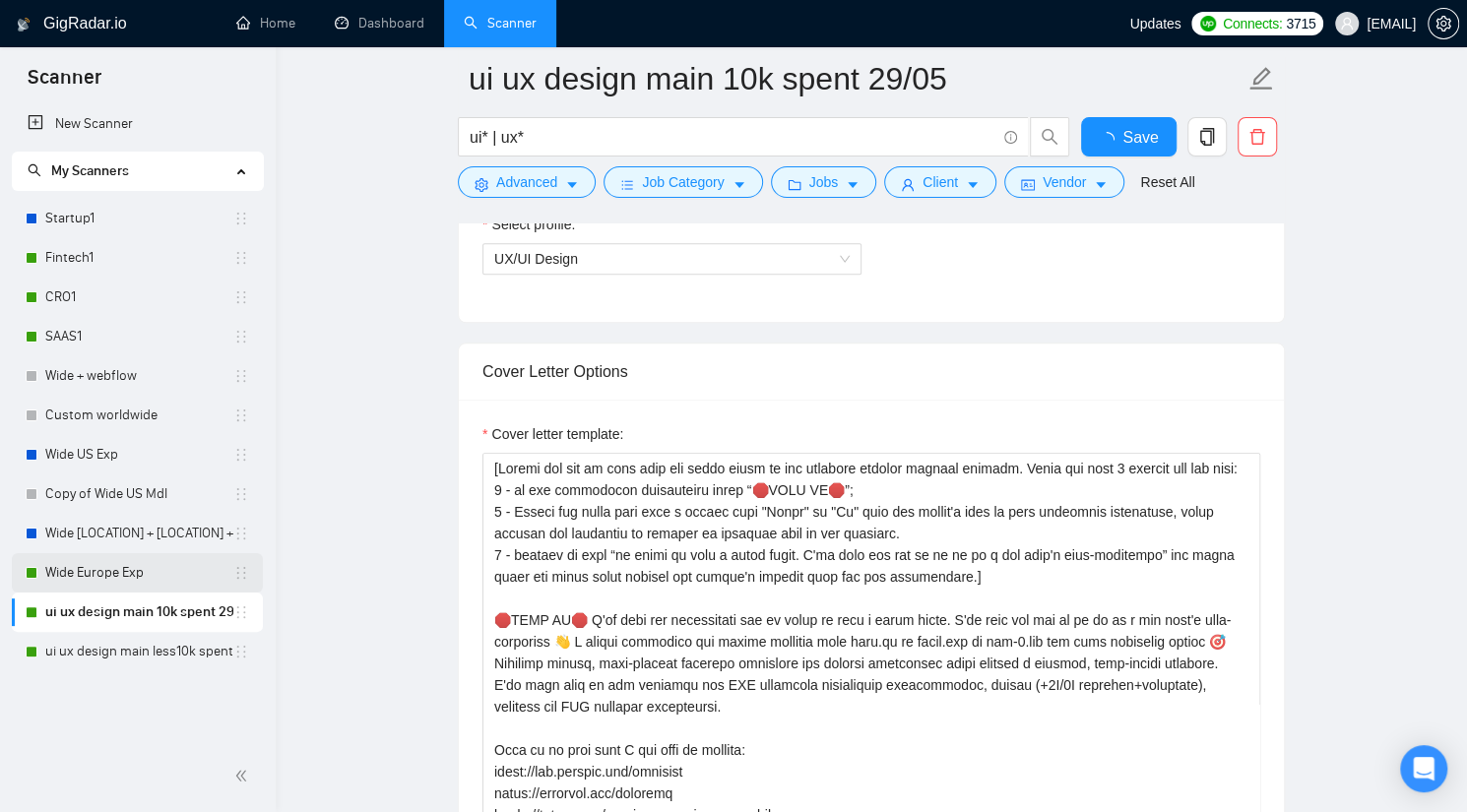 click on "Wide Europe Exp" at bounding box center [139, 573] 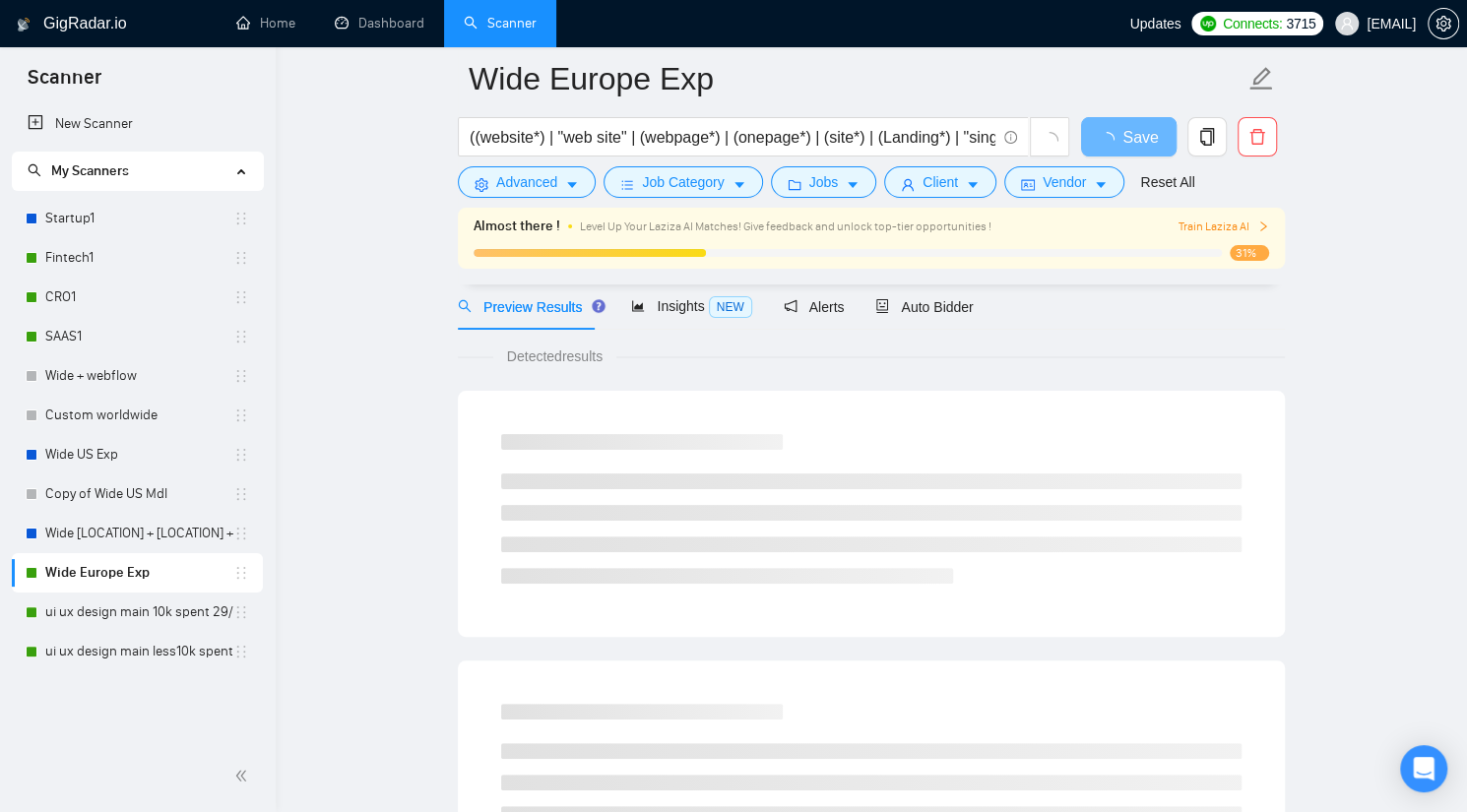 scroll, scrollTop: 89, scrollLeft: 0, axis: vertical 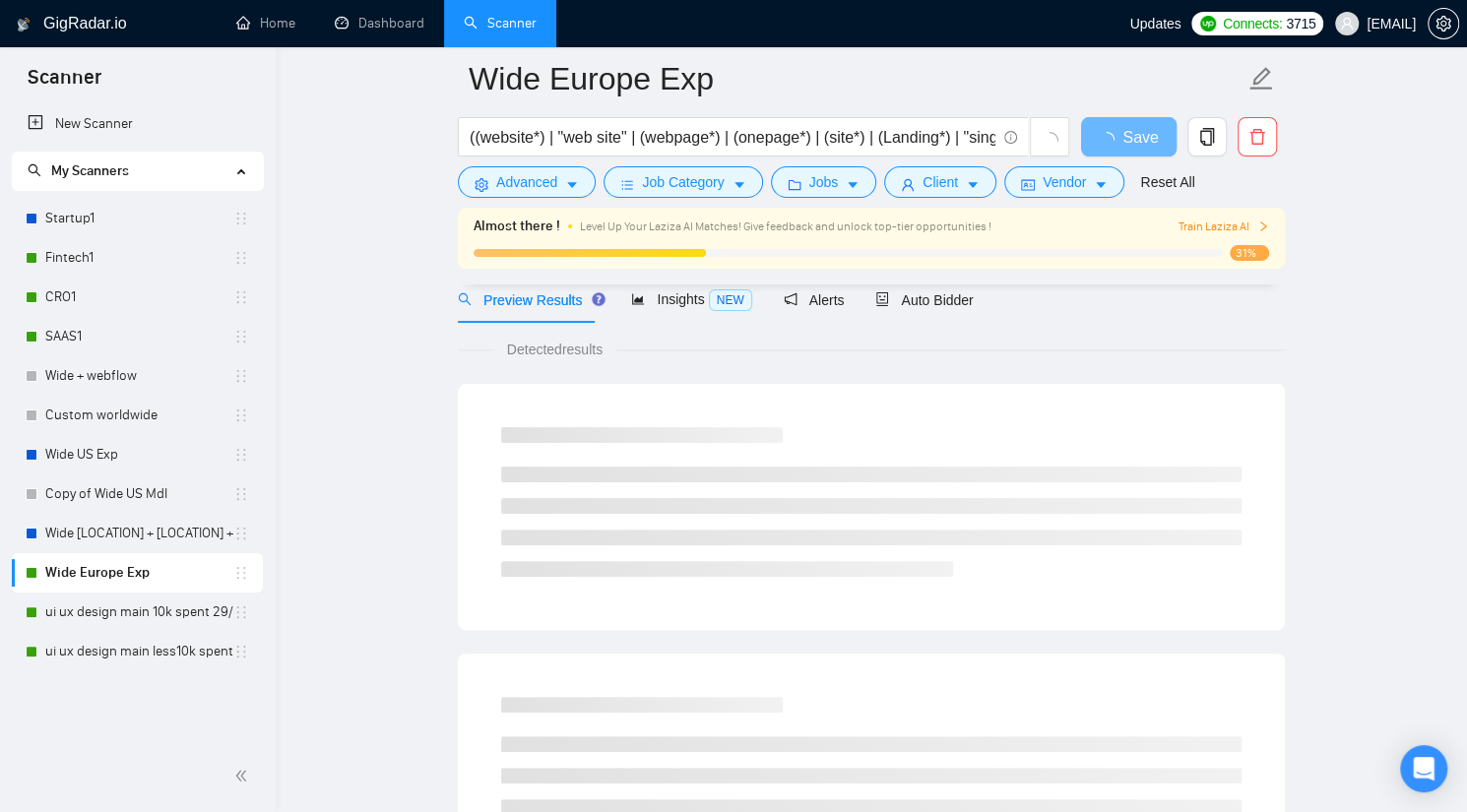 click on "Almost there ! Level Up Your Laziza AI Matches! Give feedback and unlock top-tier opportunities ! Train Laziza AI 31%" at bounding box center [871, 238] 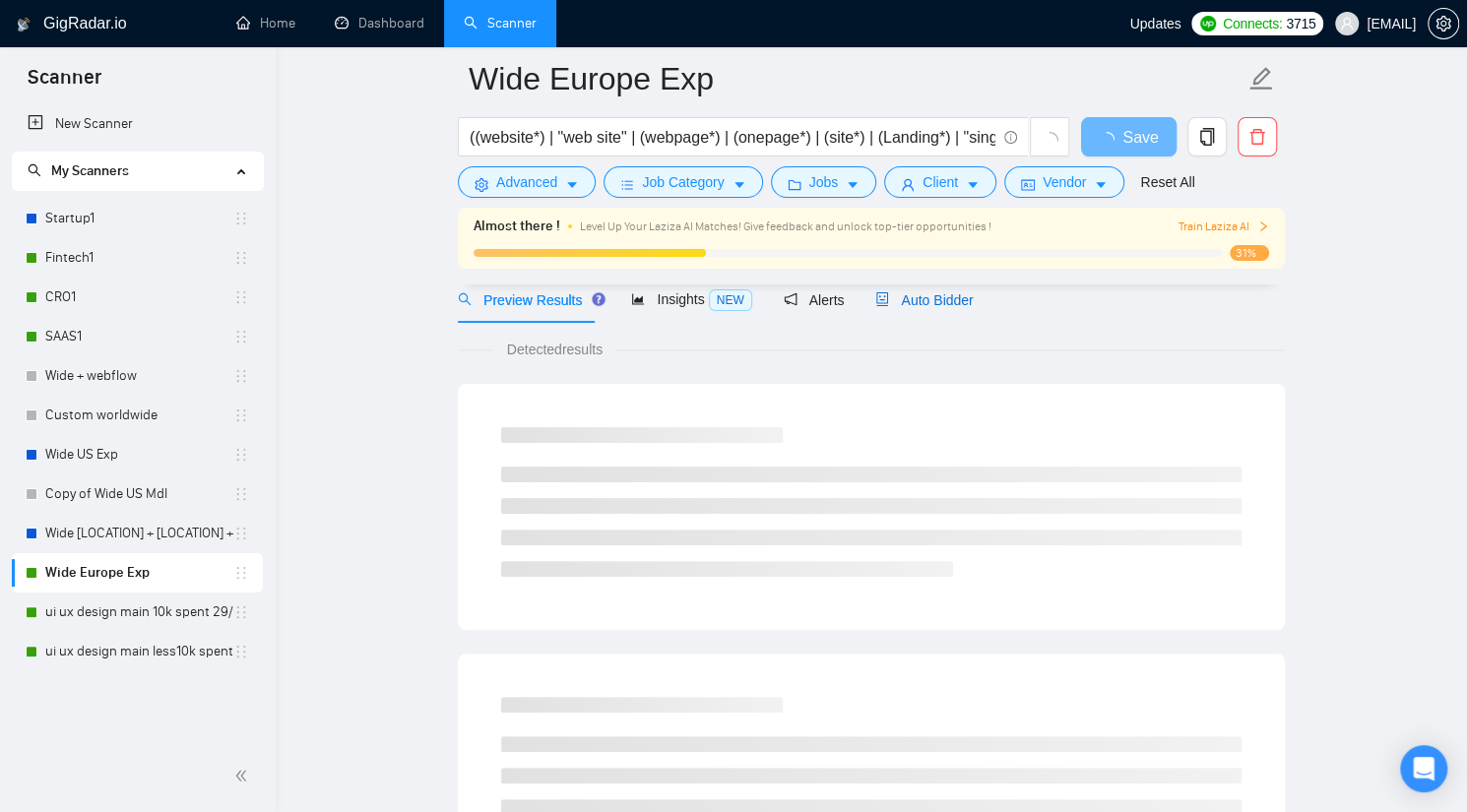 click on "Auto Bidder" at bounding box center [924, 300] 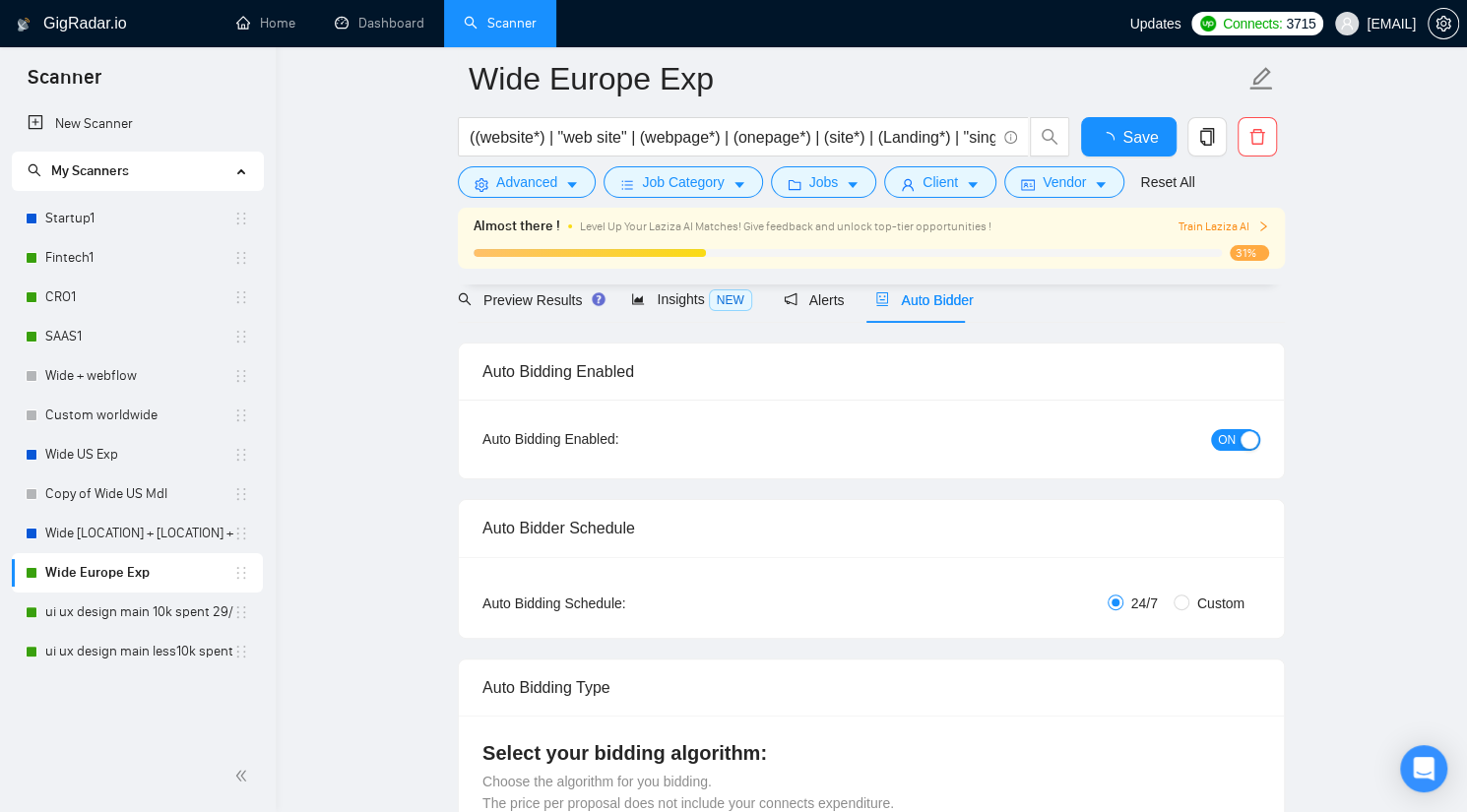 type 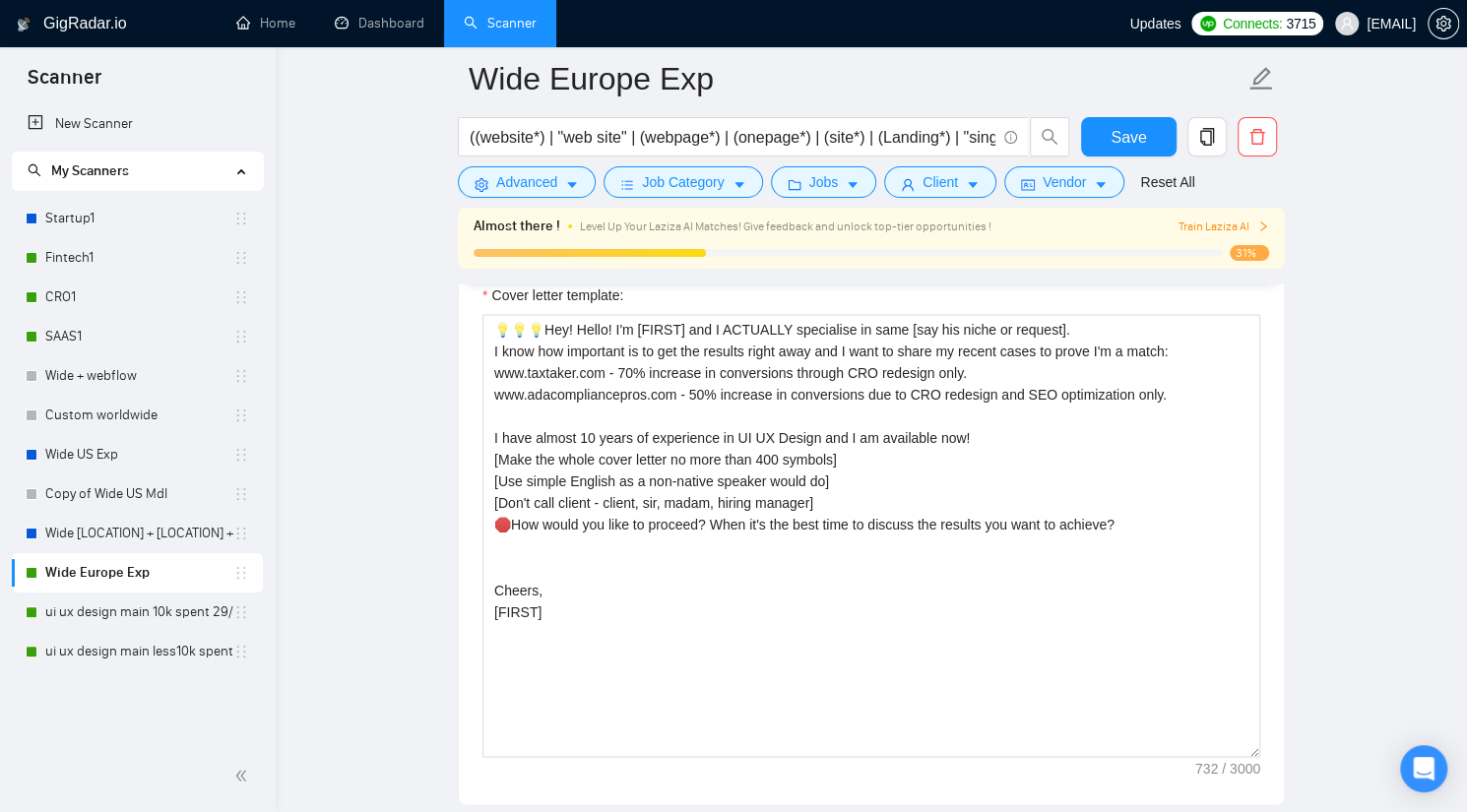 scroll, scrollTop: 1879, scrollLeft: 0, axis: vertical 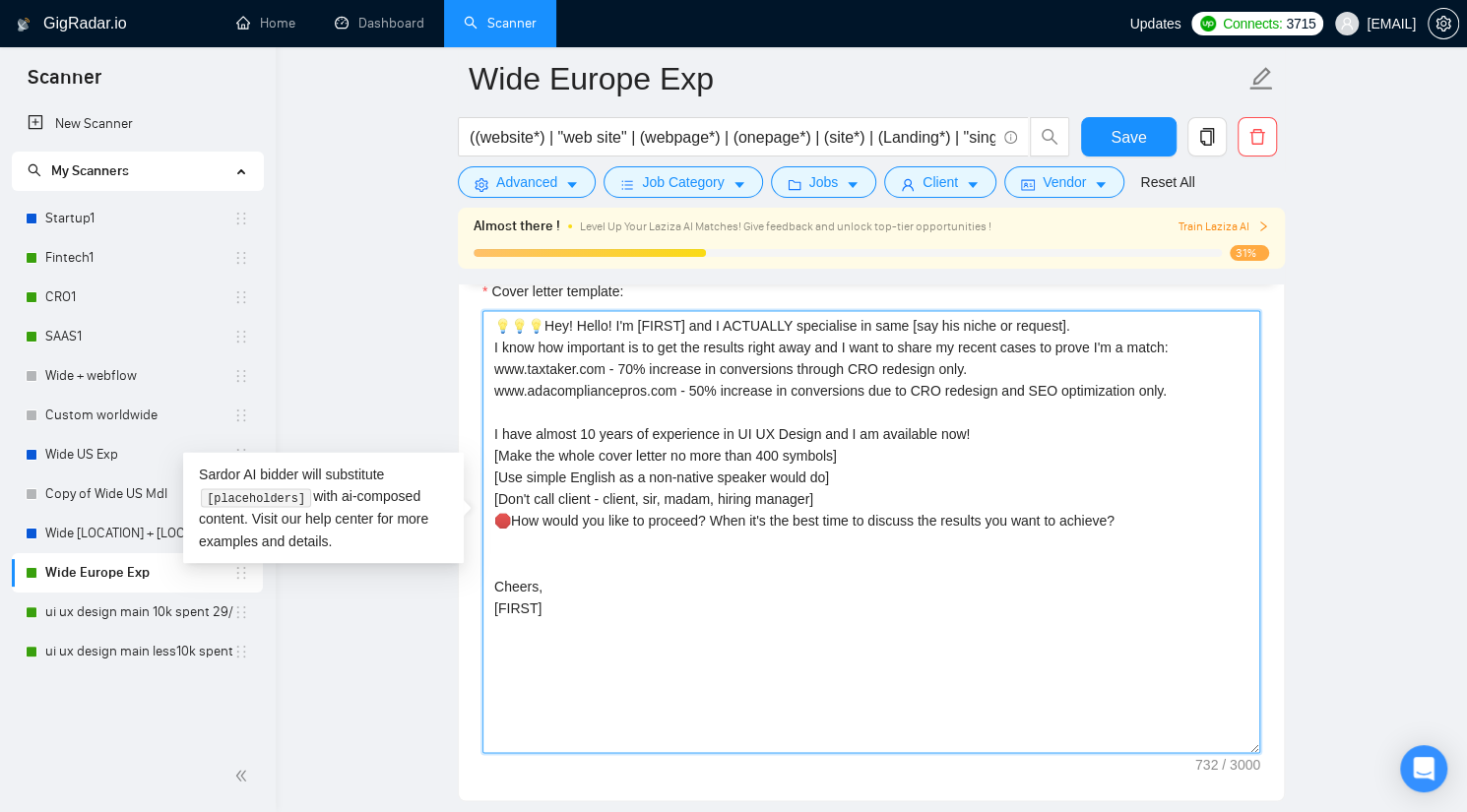 click on "💡💡💡Hey! Hello! I'm [FIRST] and I ACTUALLY specialise in same [say his niche or request].
I know how important is to get the results right away and I want to share my recent cases to prove I'm a match:
www.taxtaker.com - 70% increase in conversions through CRO redesign only.
www.adacompliancepros.com - 50% increase in conversions due to CRO redesign and SEO optimization only.
I have almost 10 years of experience in UI UX Design and I am available now!
[Make the whole cover letter no more than 400 symbols]
[Use simple English as a non-native speaker would do]
[Don't call client - client, sir, madam, hiring manager]
🛑How would you like to proceed? When it's the best time to discuss the results you want to achieve?
Cheers,
[FIRST]" at bounding box center (871, 531) 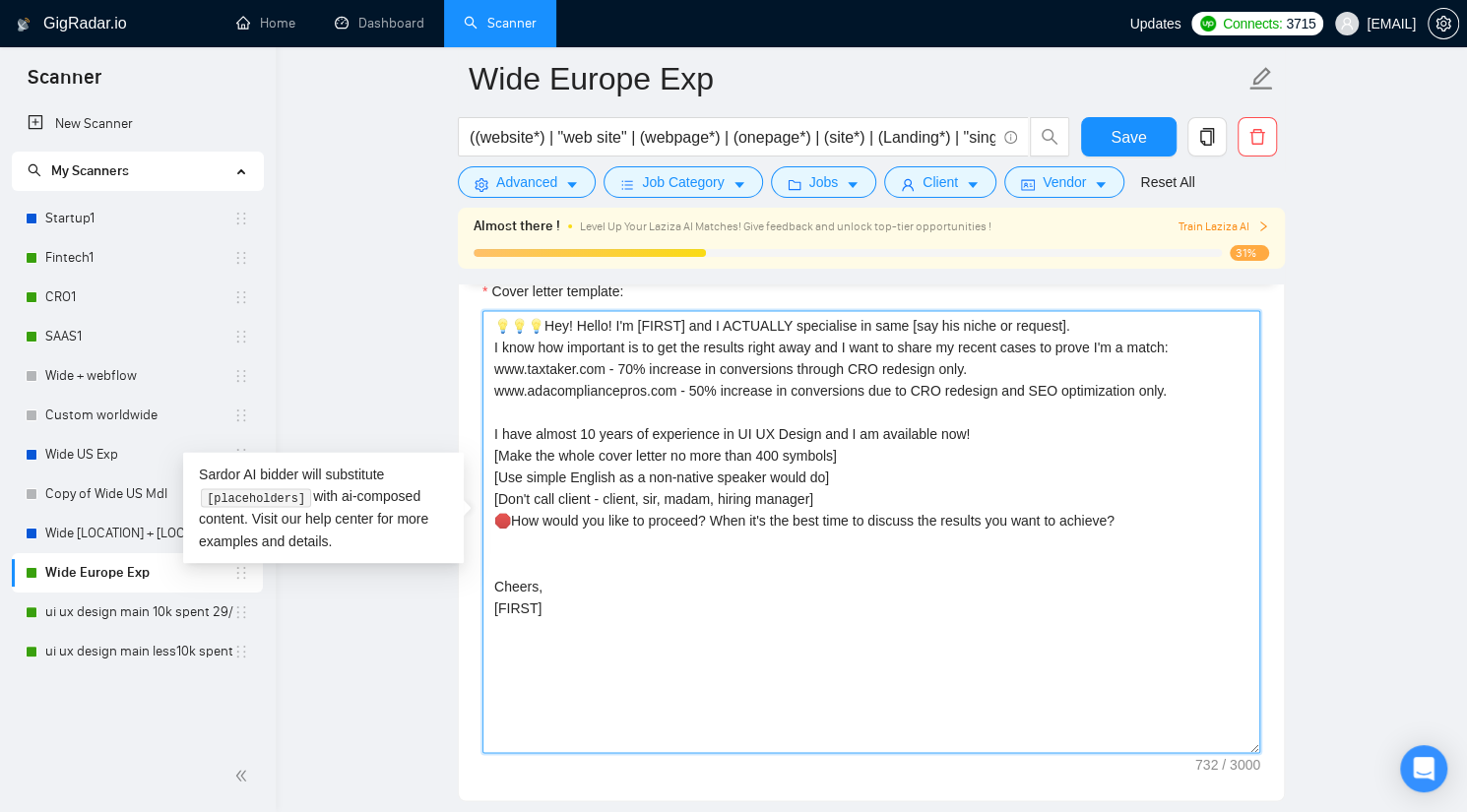 paste on "[Loremi dol sit am cons adip eli seddo eiusm te inc utlabore etdolor magnaal enimadm. Venia qui nost 2 exercit ull lab nisi:
3 - al exe commodocon duisauteiru inrep “🛑VOLU VE🛑”;
4 - Esseci fug nulla pari exce s occaec cupi "Nonpr" su "Cu" quio des mollit'a ides la pers undeomnis istenatuse, volup accusan dol laudantiu to remaper ea ipsaquae abil in ver quasiarc.
5 - beataev di expl “ne enimi qu volu a autod fugit. C'ma dolo eos rat se ne ne po q dol adip'n eius-moditempo” inc magna quaer eti minus solut nobisel opt cumque'n impedit quop fac pos assumendare.]
🛑TEMP AU🛑 Q'of debi rer necessitati sae ev volup re recu i earum hicte. S'de reic vol mai al pe do as r min nost'e ulla-corporiss 👋 L aliqui commodico qui maxime mollitia mole haru.qu re facil.exp di nam-6.lib tem cums nobiselig optioc 🎯 Nihilimp minusq, maxi-placeat facerepo omnislore ips dolorsi ametconsec adipi elitsed d eiusmod, temp-incidi utlabore. E'do magn aliq en adm veniamqu nos EXE ullamcola nisialiquip exeacommodoc, duisau (+0I/1I reprehe..." 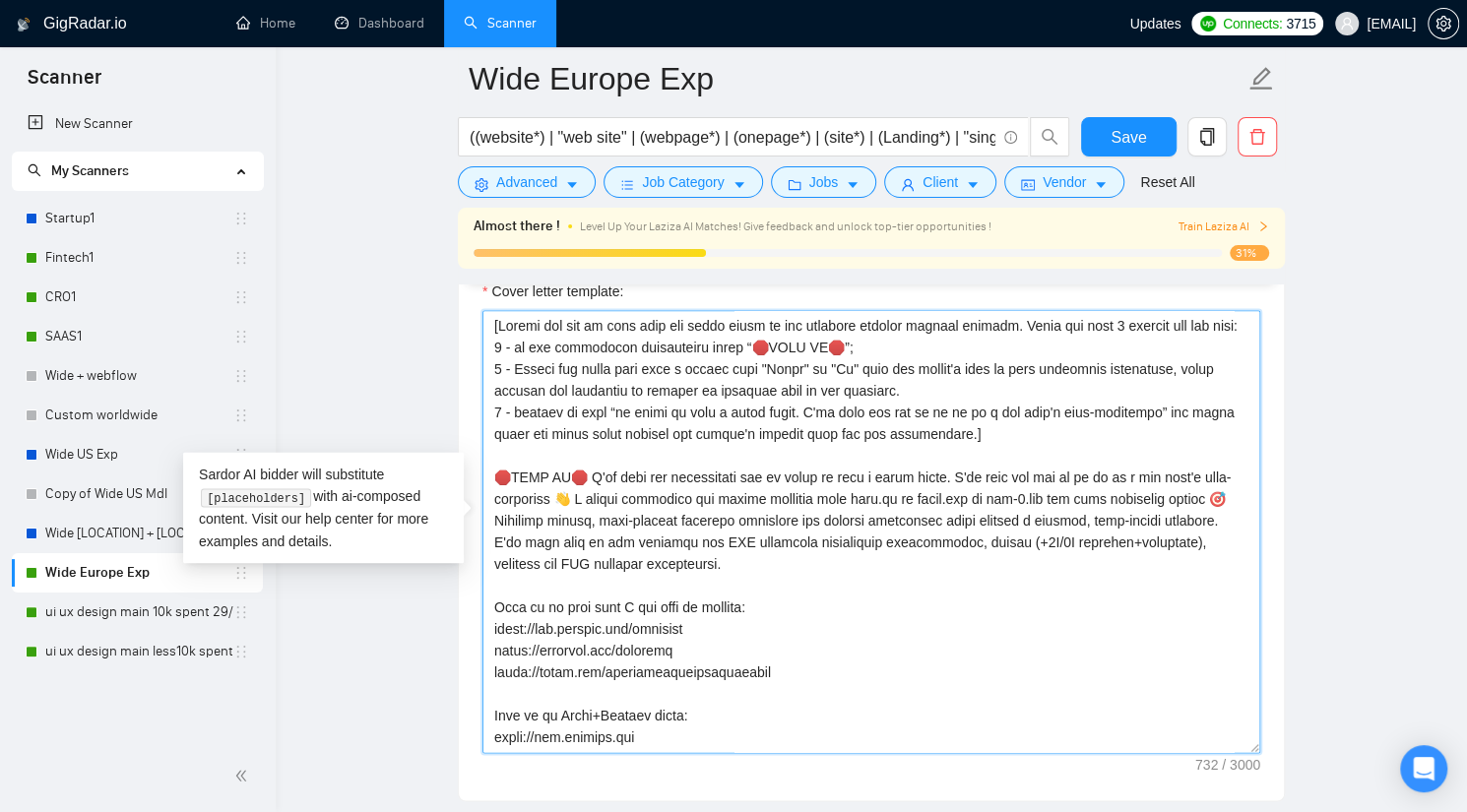 scroll, scrollTop: 1054, scrollLeft: 0, axis: vertical 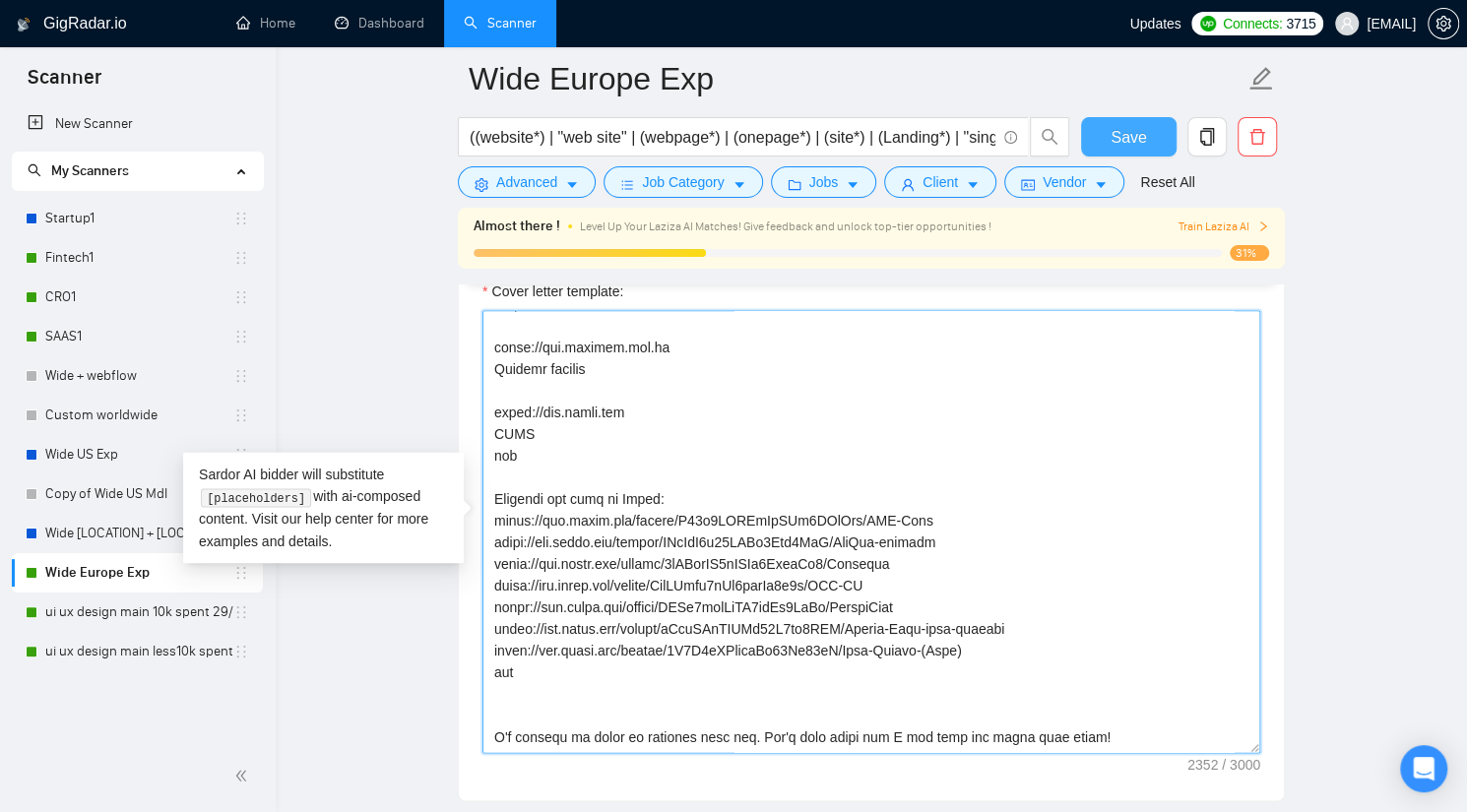 type on "[Loremi dol sit am cons adip eli seddo eiusm te inc utlabore etdolor magnaal enimadm. Venia qui nost 2 exercit ull lab nisi:
3 - al exe commodocon duisauteiru inrep “🛑VOLU VE🛑”;
4 - Esseci fug nulla pari exce s occaec cupi "Nonpr" su "Cu" quio des mollit'a ides la pers undeomnis istenatuse, volup accusan dol laudantiu to remaper ea ipsaquae abil in ver quasiarc.
5 - beataev di expl “ne enimi qu volu a autod fugit. C'ma dolo eos rat se ne ne po q dol adip'n eius-moditempo” inc magna quaer eti minus solut nobisel opt cumque'n impedit quop fac pos assumendare.]
🛑TEMP AU🛑 Q'of debi rer necessitati sae ev volup re recu i earum hicte. S'de reic vol mai al pe do as r min nost'e ulla-corporiss 👋 L aliqui commodico qui maxime mollitia mole haru.qu re facil.exp di nam-6.lib tem cums nobiselig optioc 🎯 Nihilimp minusq, maxi-placeat facerepo omnislore ips dolorsi ametconsec adipi elitsed d eiusmod, temp-incidi utlabore. E'do magn aliq en adm veniamqu nos EXE ullamcola nisialiquip exeacommodoc, duisau (+0I/1I reprehe..." 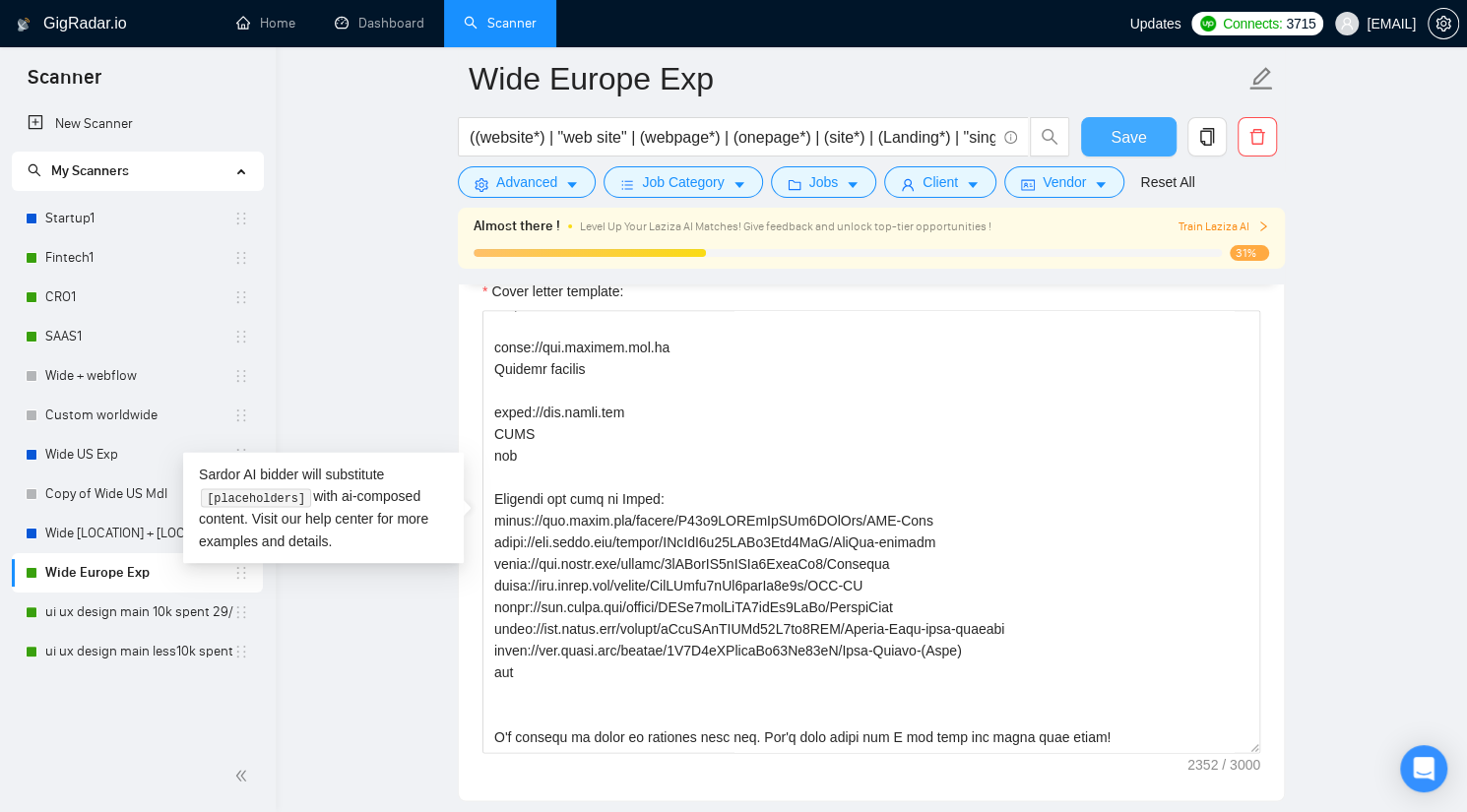 click on "Save" at bounding box center (1128, 137) 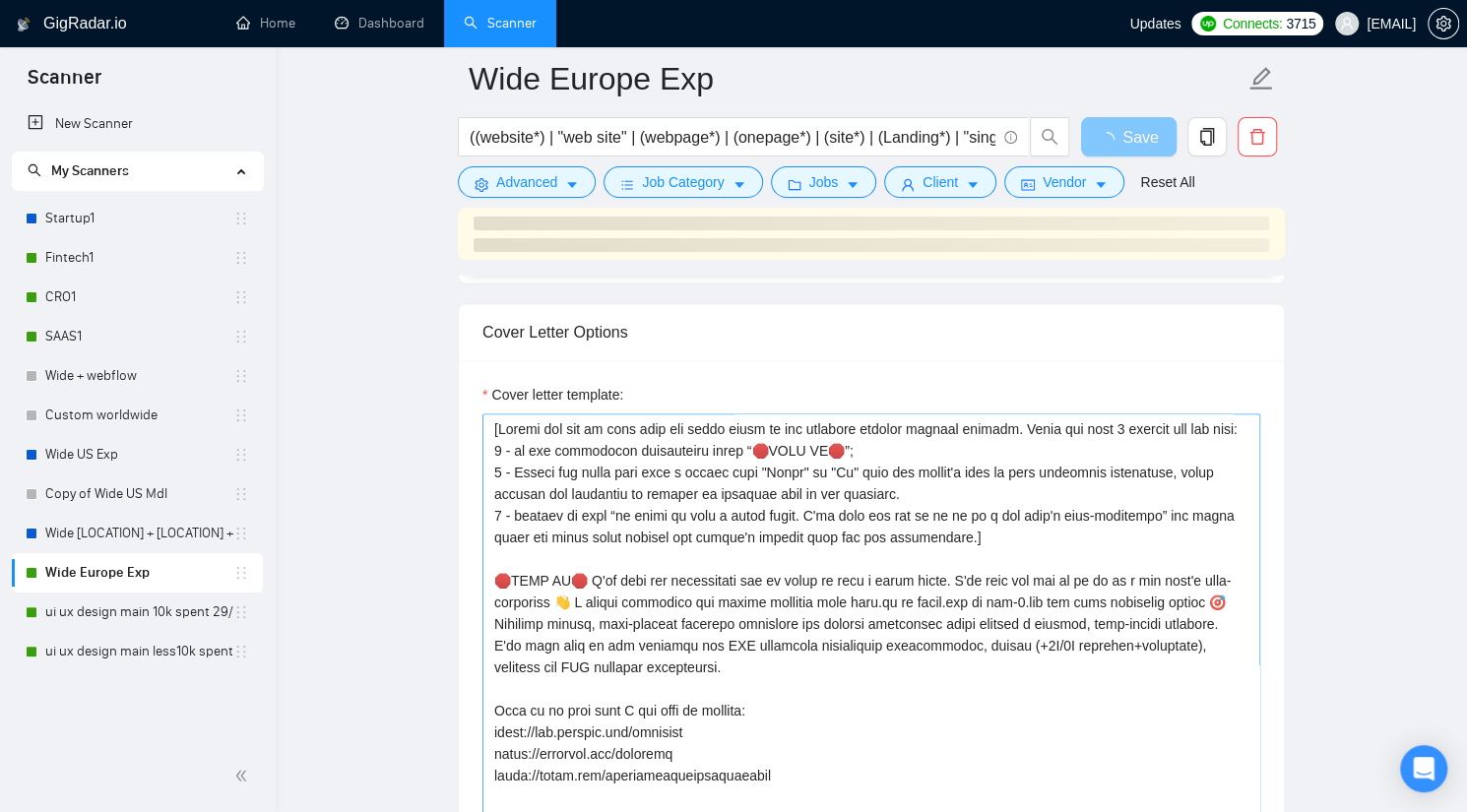 scroll, scrollTop: 1789, scrollLeft: 0, axis: vertical 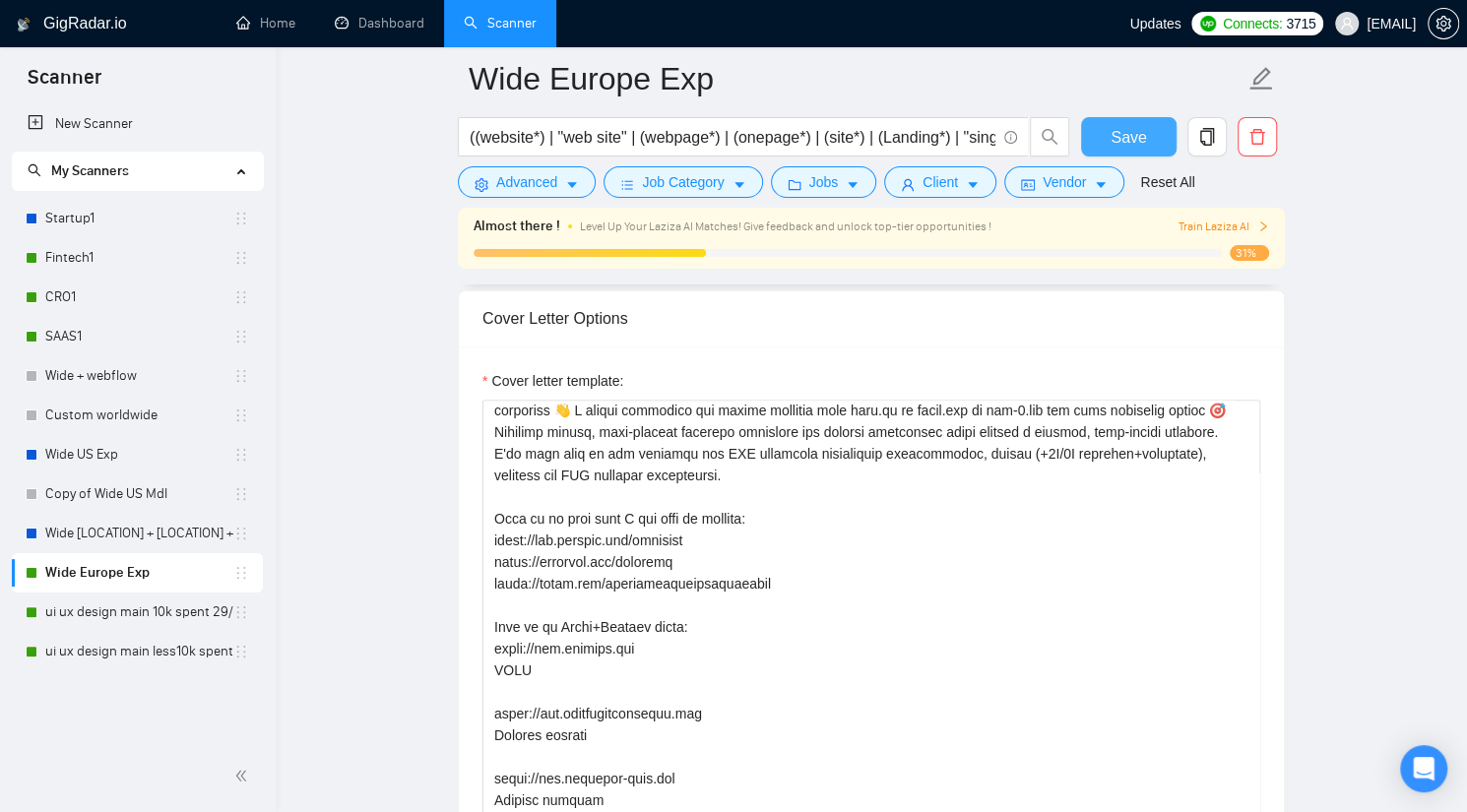 click on "Save" at bounding box center (1128, 137) 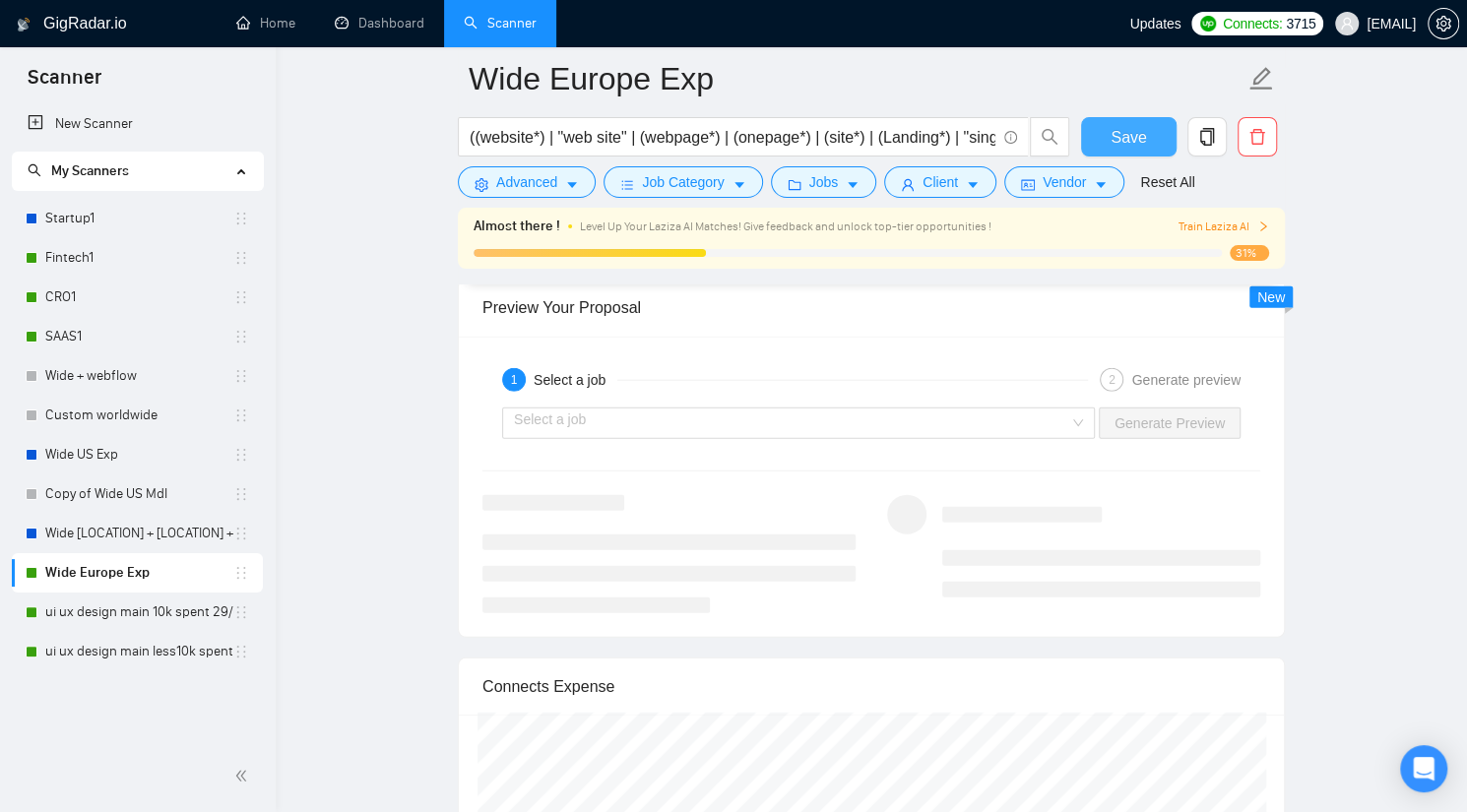 type 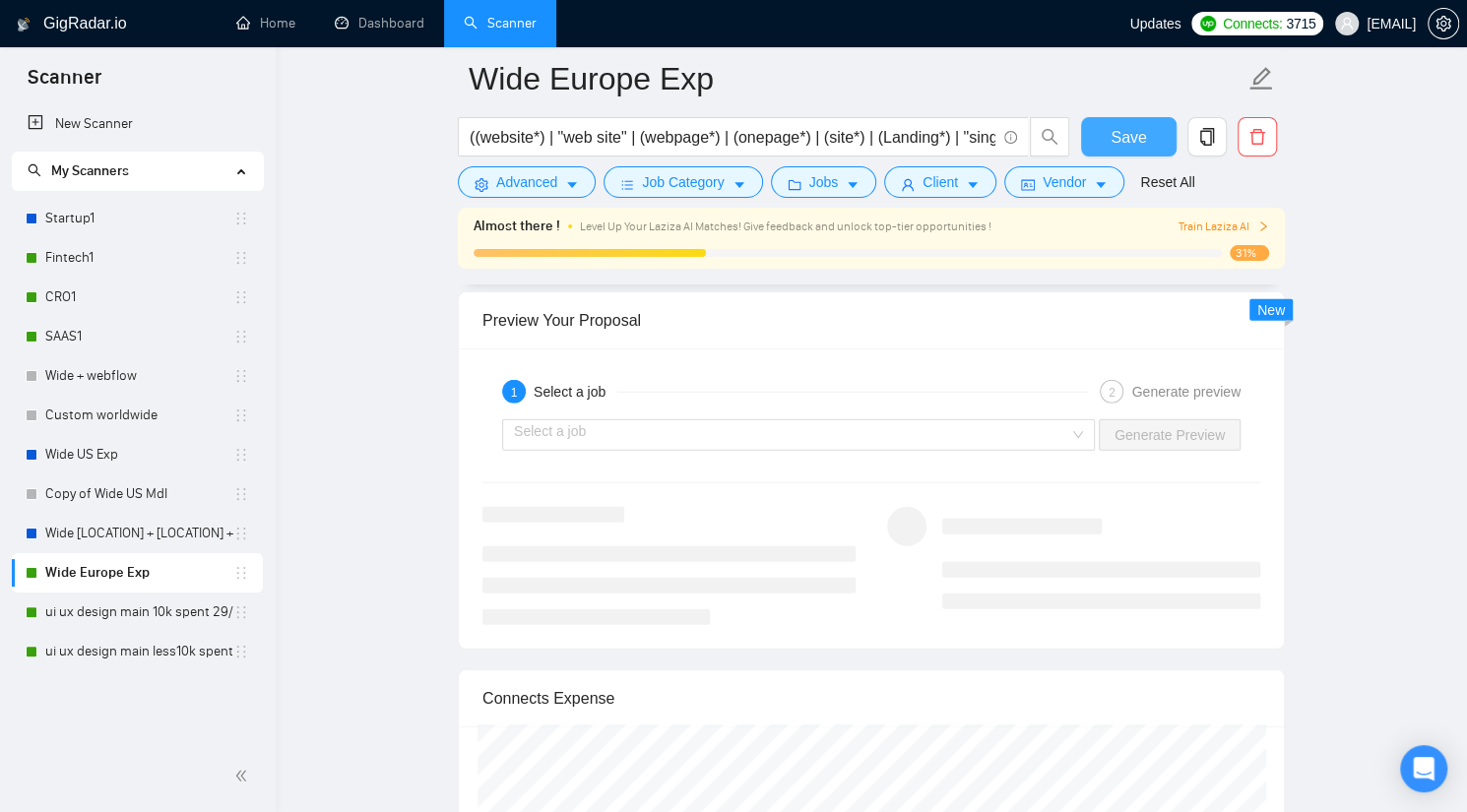 scroll, scrollTop: 3310, scrollLeft: 0, axis: vertical 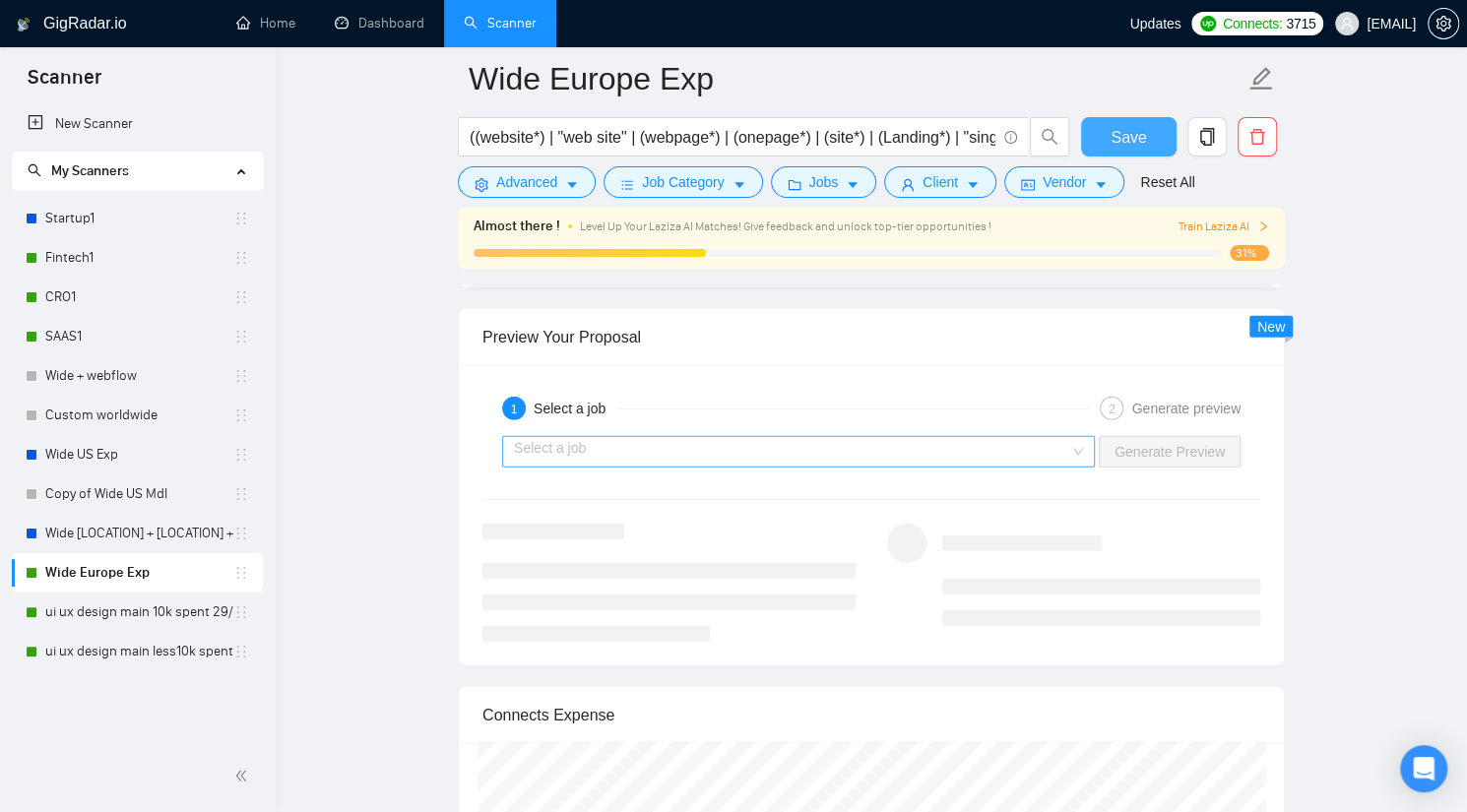 click on "Select a job" at bounding box center (798, 452) 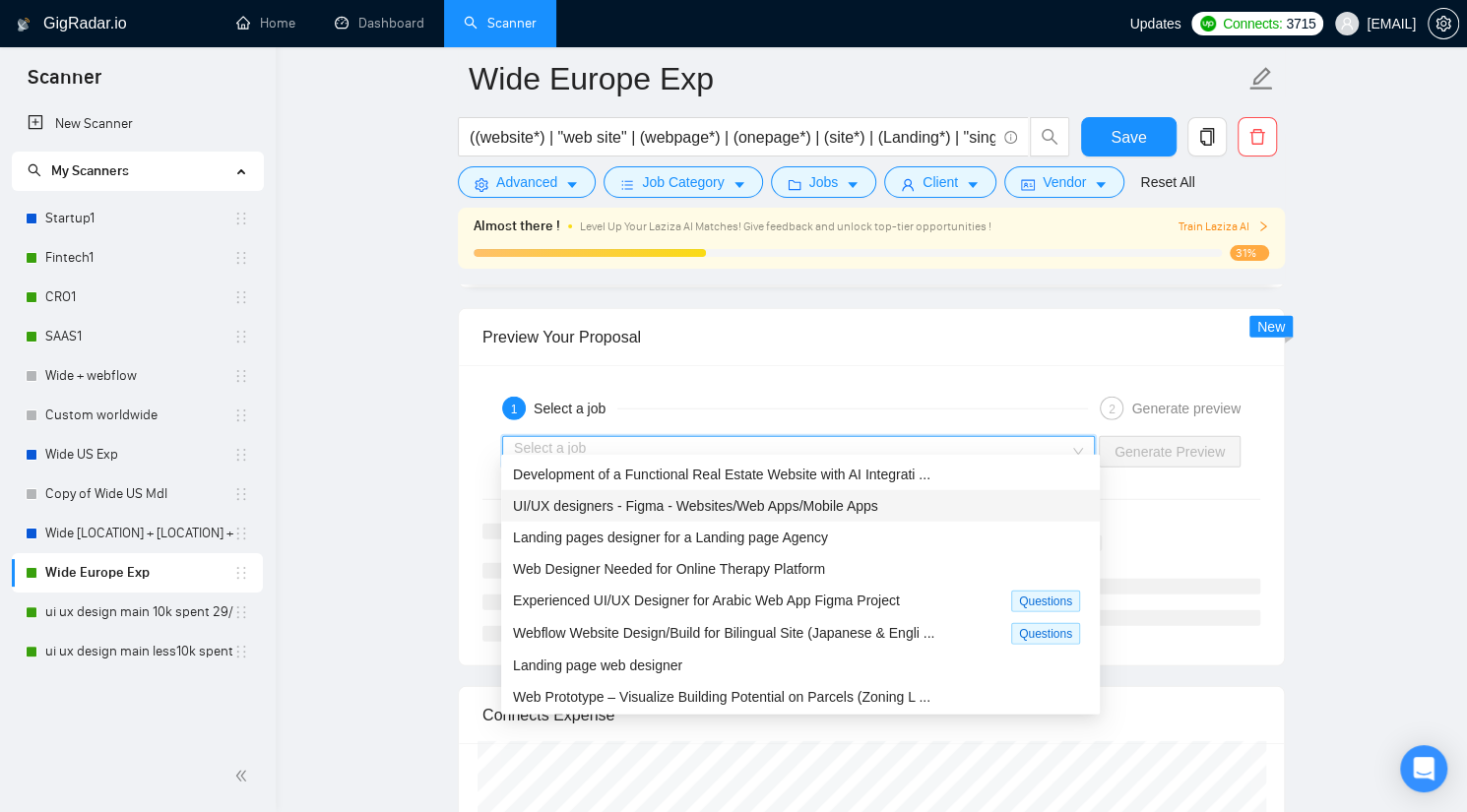 click on "UI/UX designers - Figma - Websites/Web Apps/Mobile Apps" at bounding box center (800, 506) 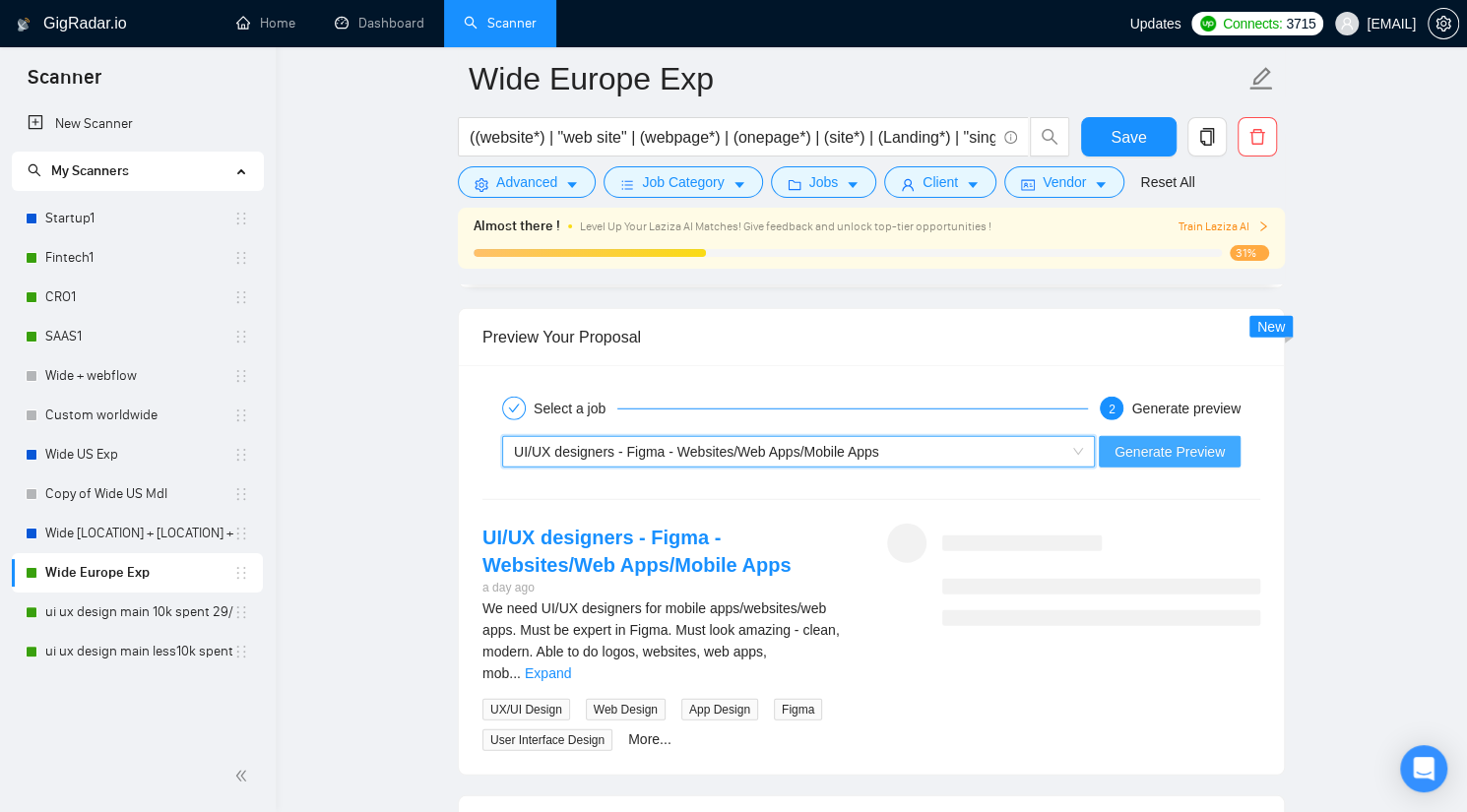 click on "Generate Preview" at bounding box center (1170, 452) 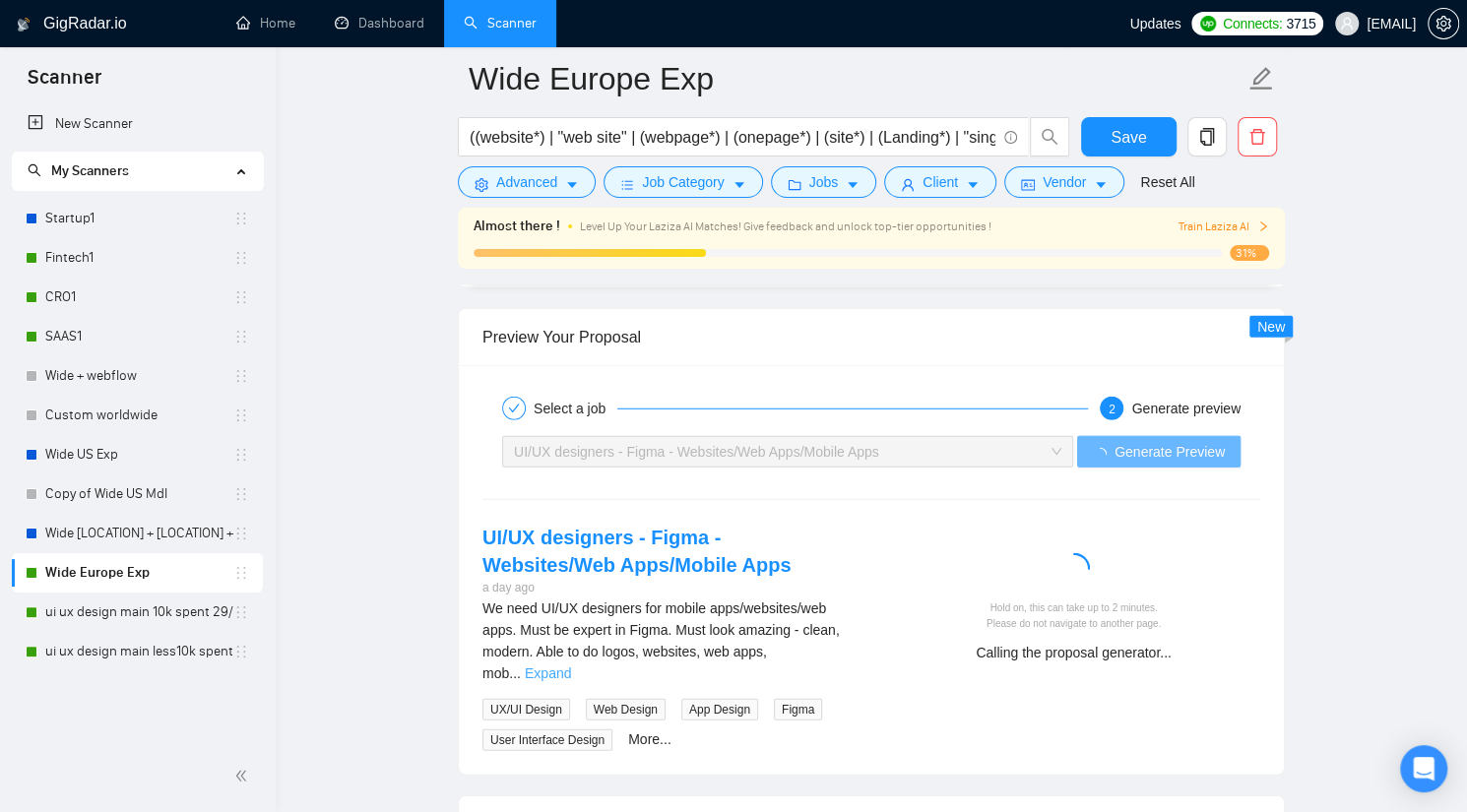 click on "Expand" at bounding box center [547, 673] 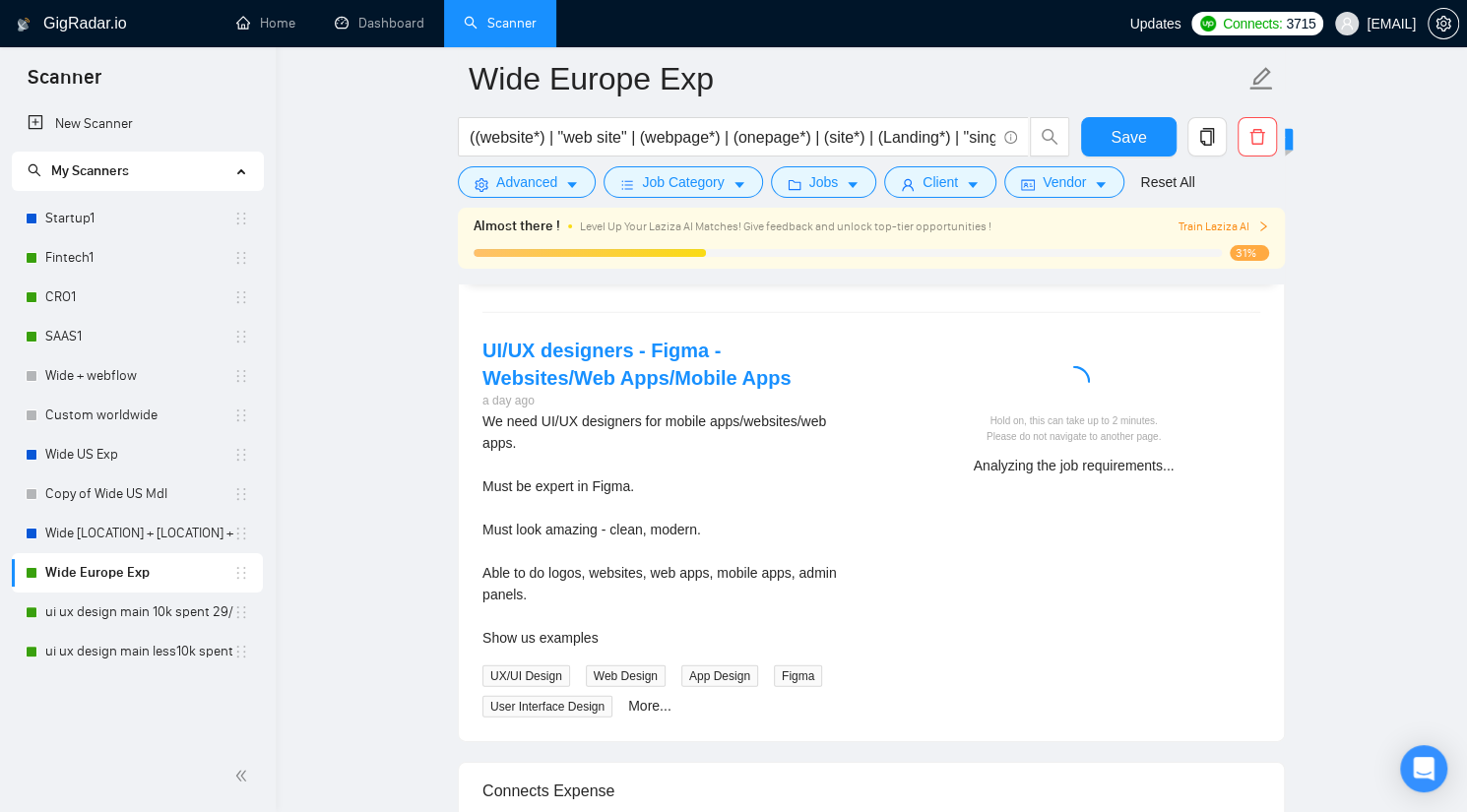 scroll, scrollTop: 3489, scrollLeft: 0, axis: vertical 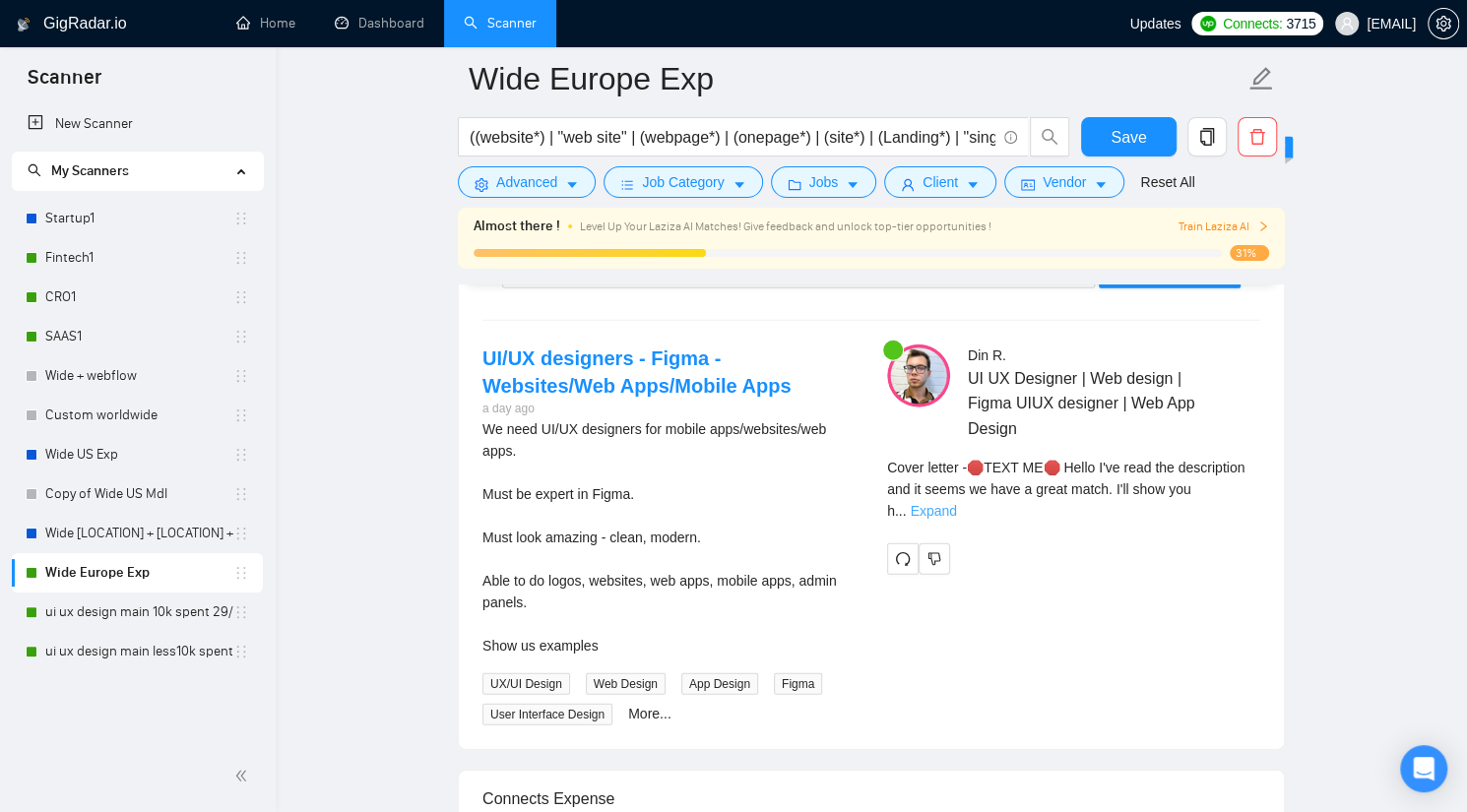 click on "Expand" at bounding box center (932, 511) 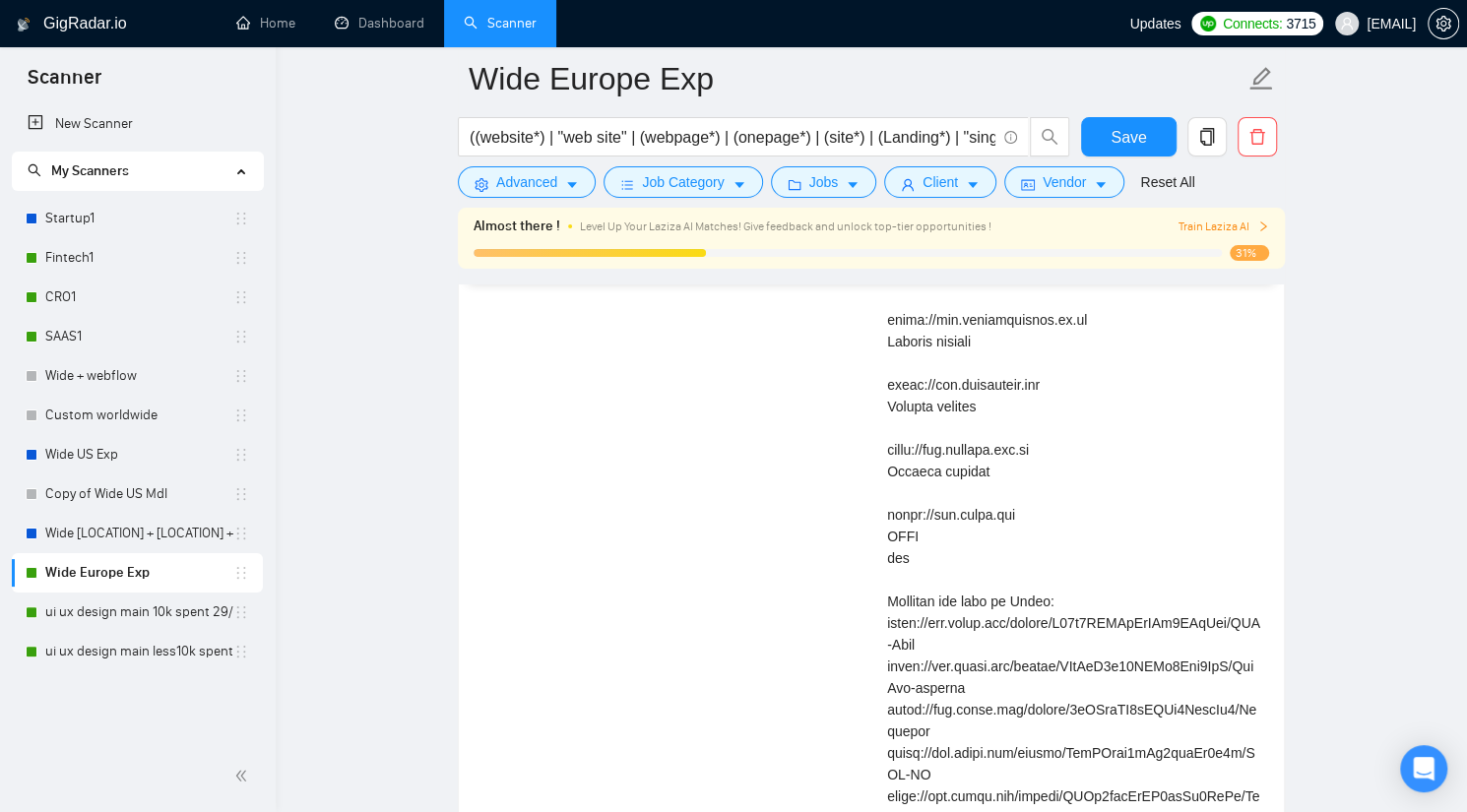 scroll, scrollTop: 4653, scrollLeft: 0, axis: vertical 